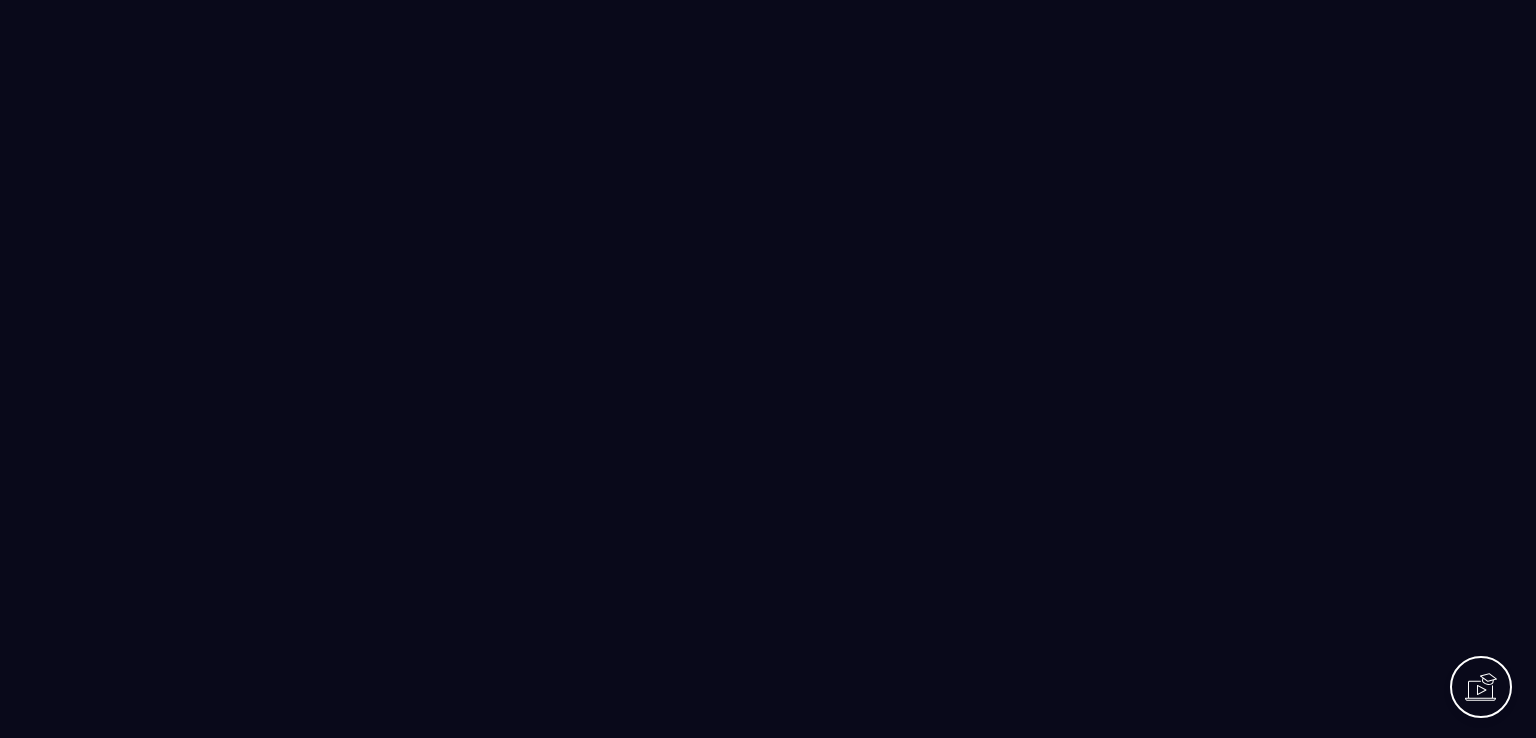 scroll, scrollTop: 0, scrollLeft: 0, axis: both 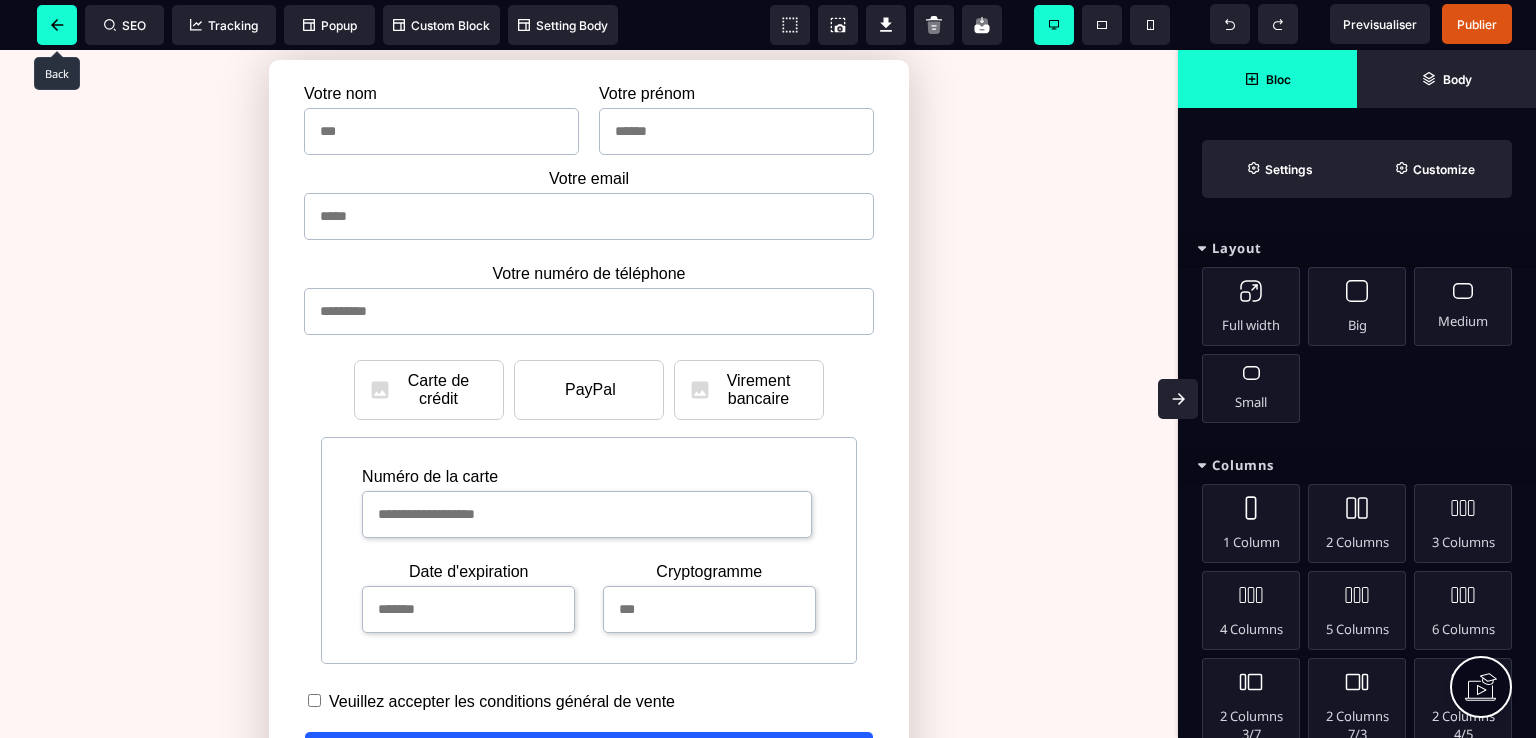 click 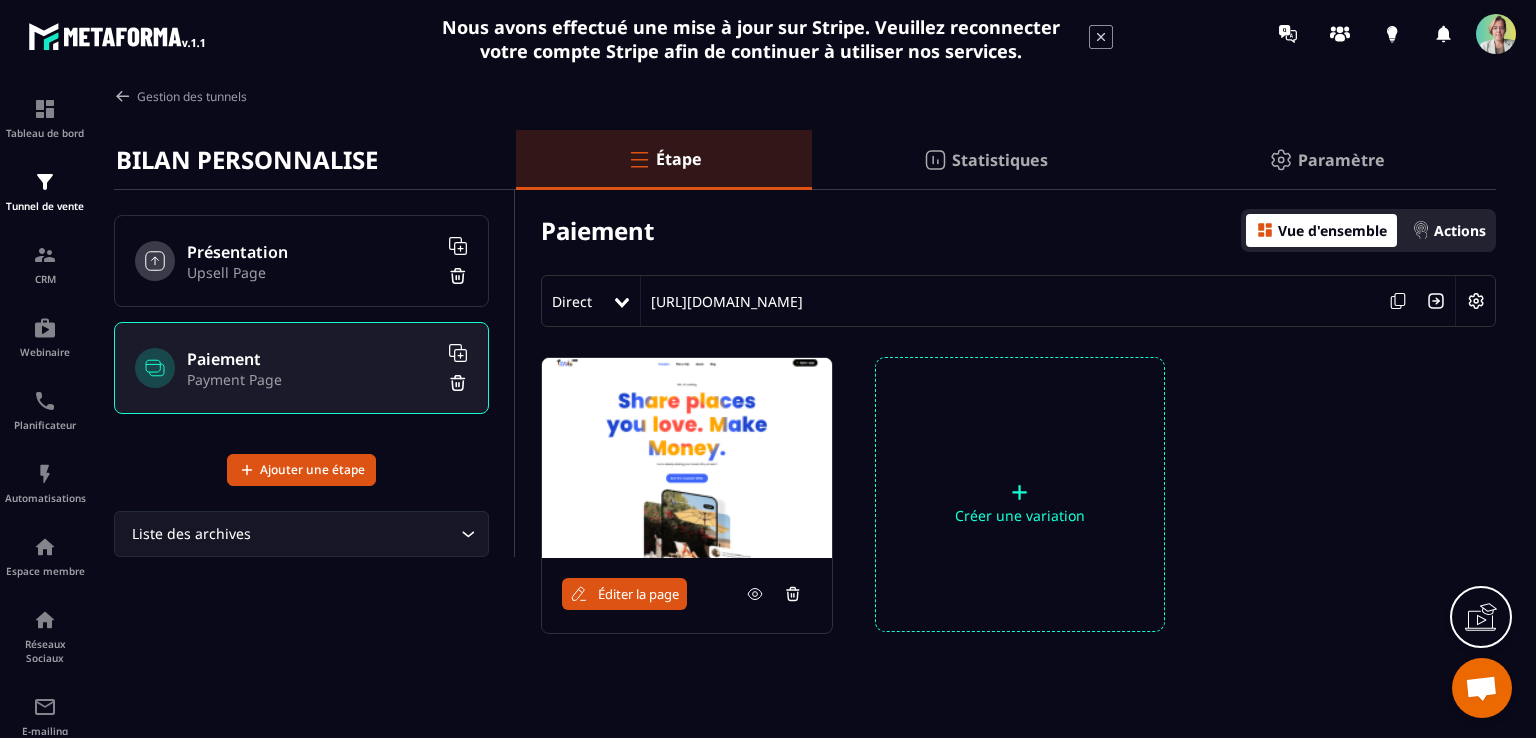 click on "Paramètre" at bounding box center (1341, 160) 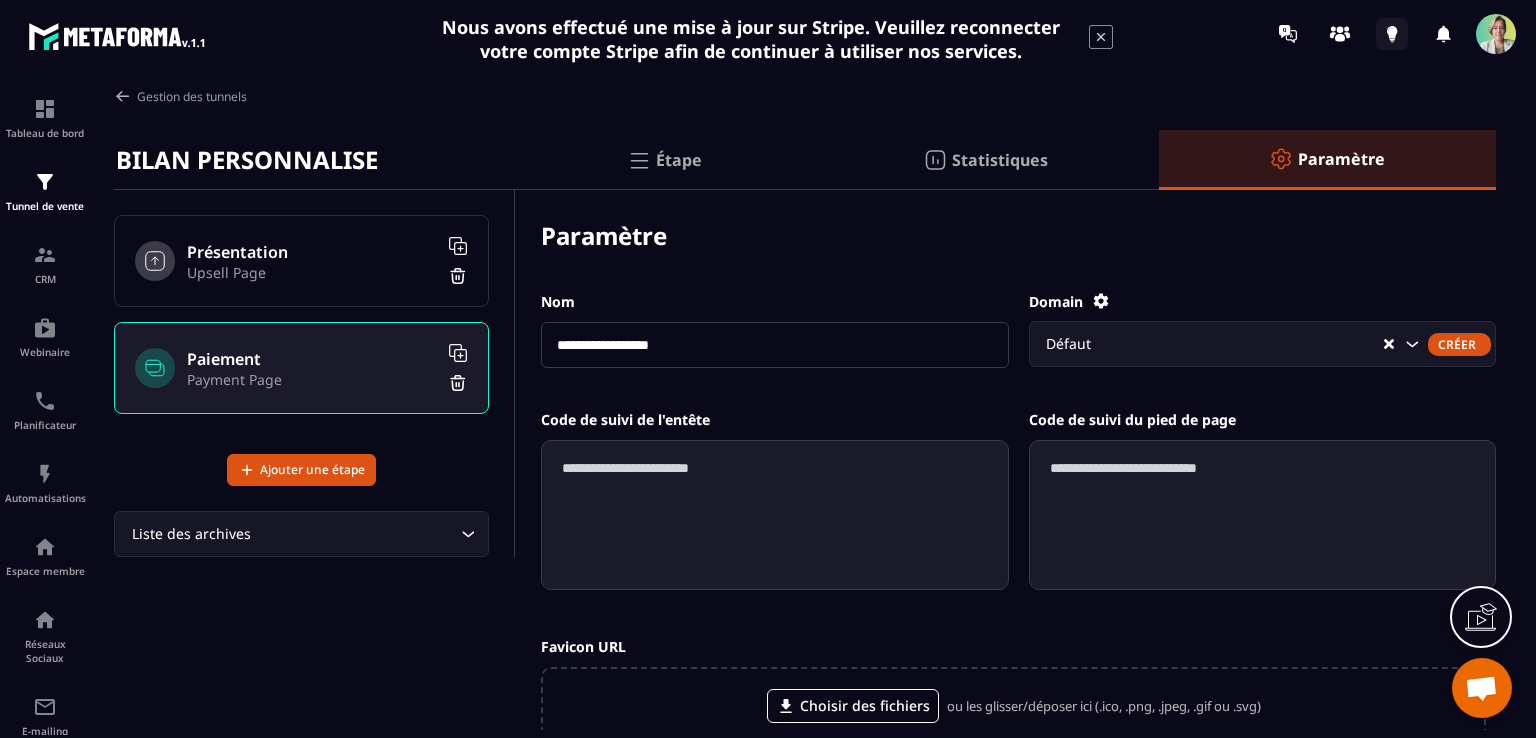 click 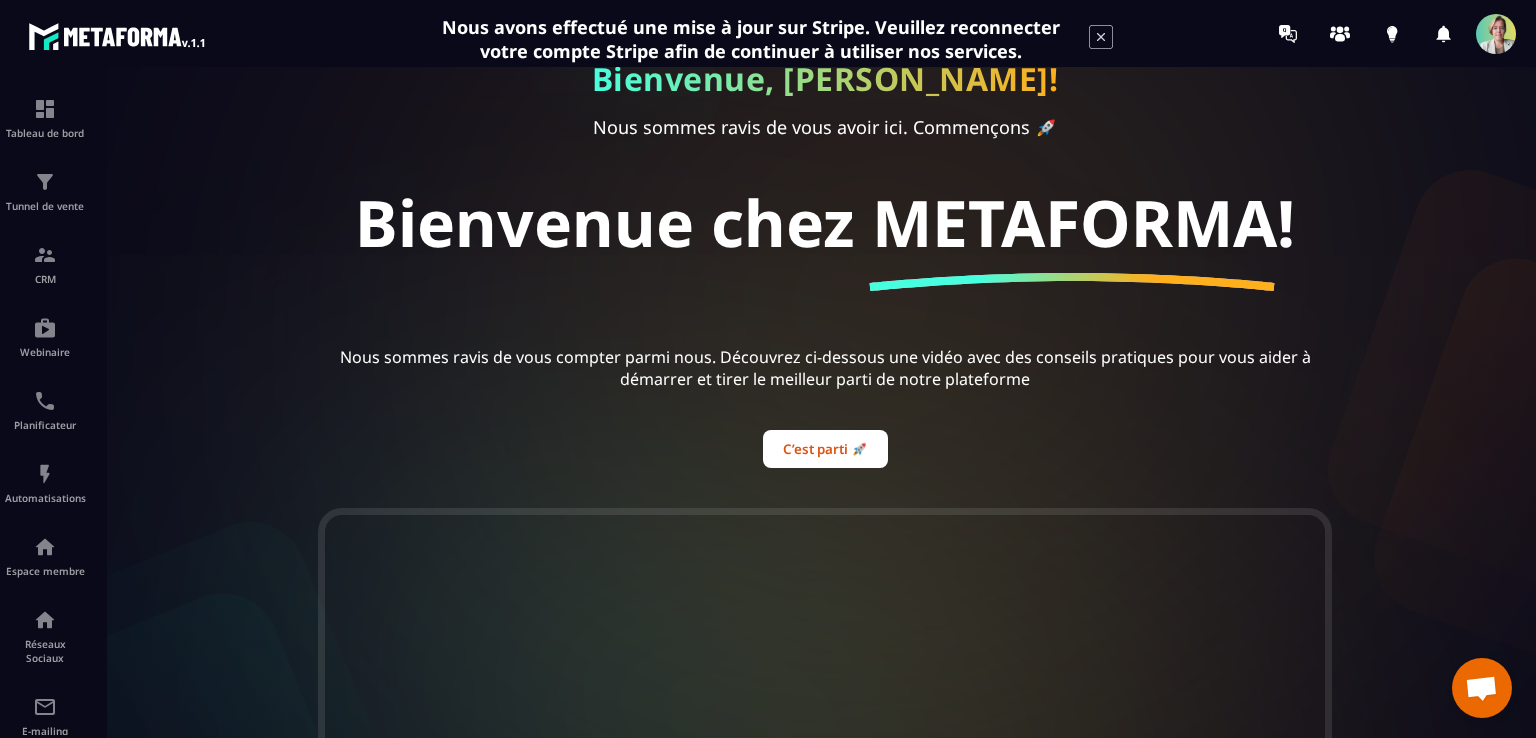 scroll, scrollTop: 0, scrollLeft: 0, axis: both 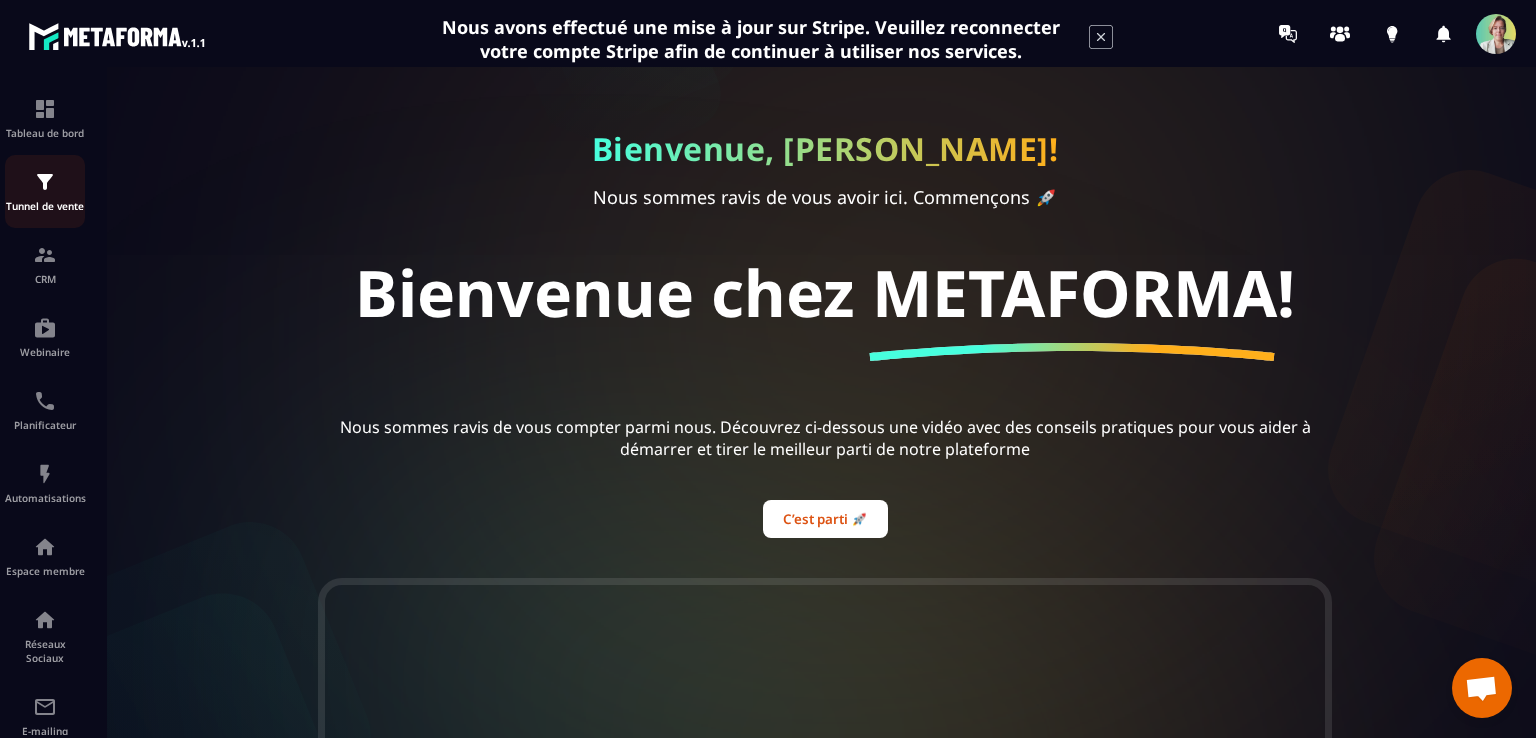 click on "Tunnel de vente" at bounding box center [45, 191] 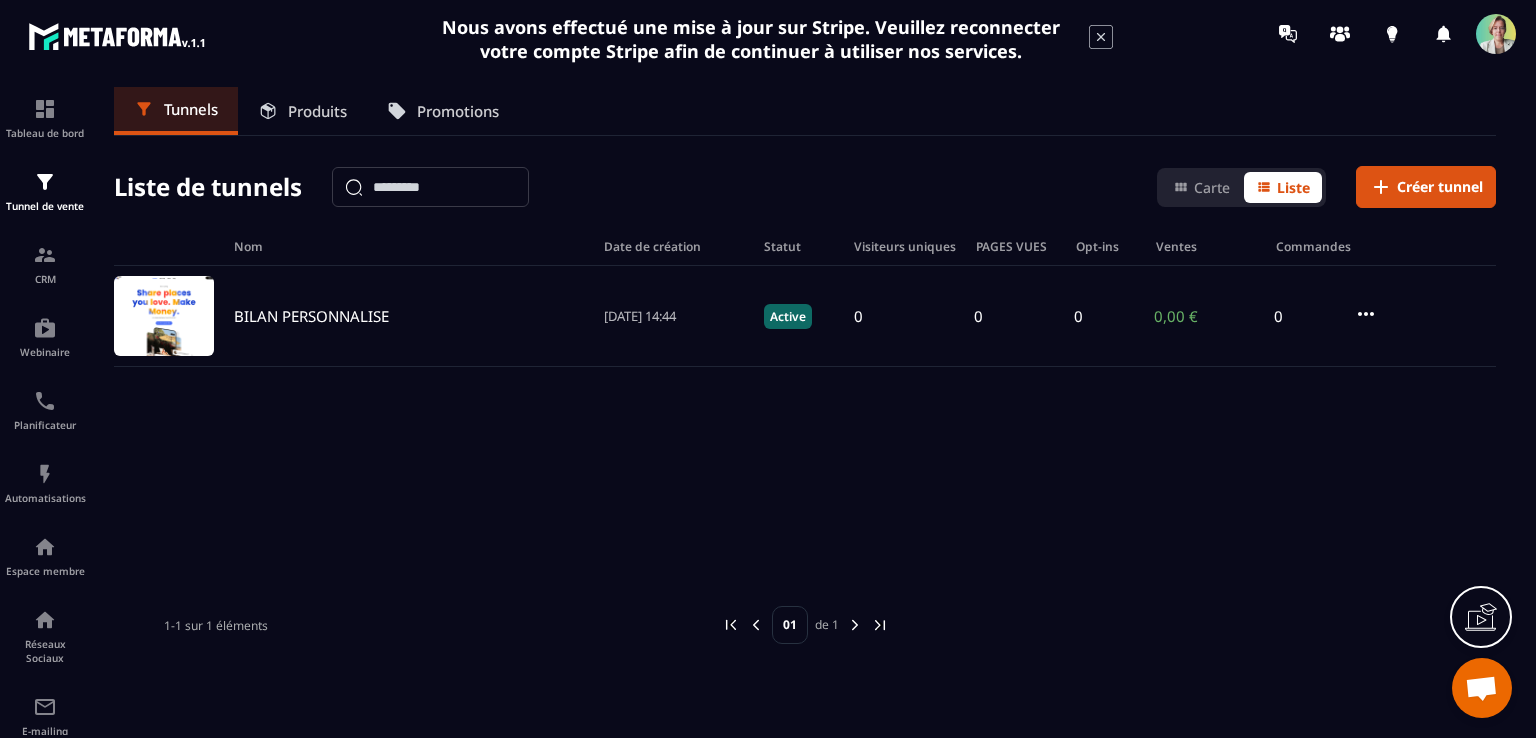 click on "Promotions" at bounding box center [458, 111] 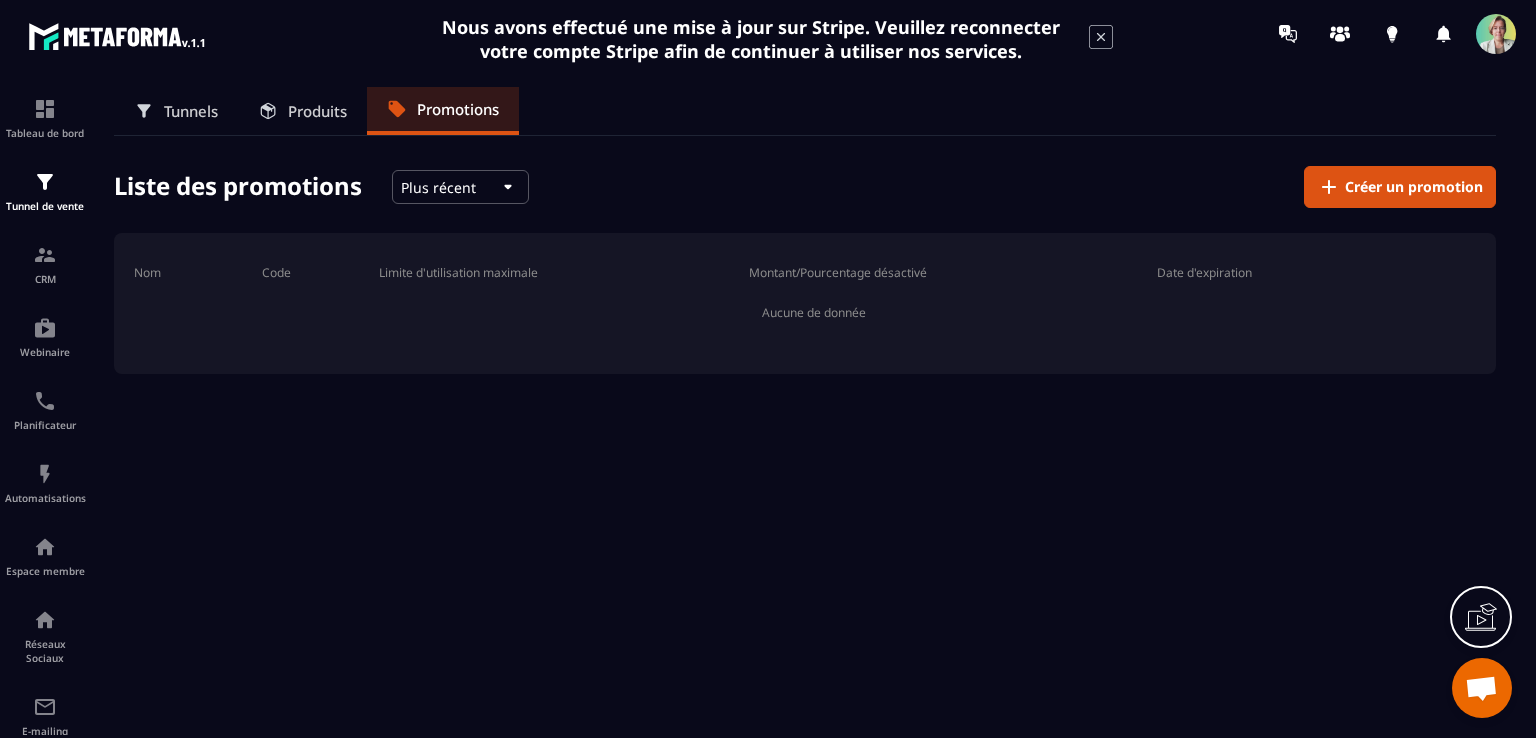 click on "Produits" at bounding box center [317, 111] 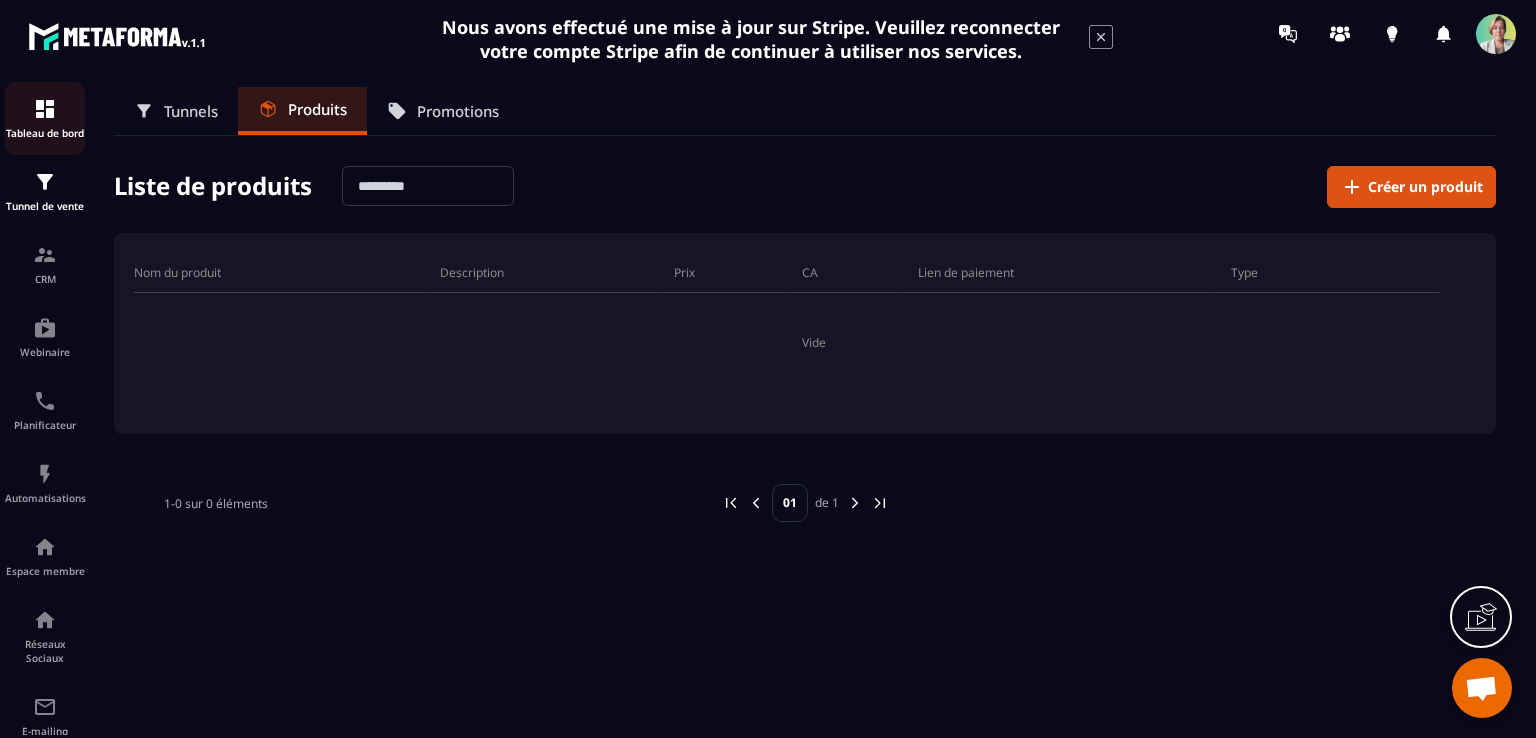 click on "Tableau de bord" at bounding box center (45, 133) 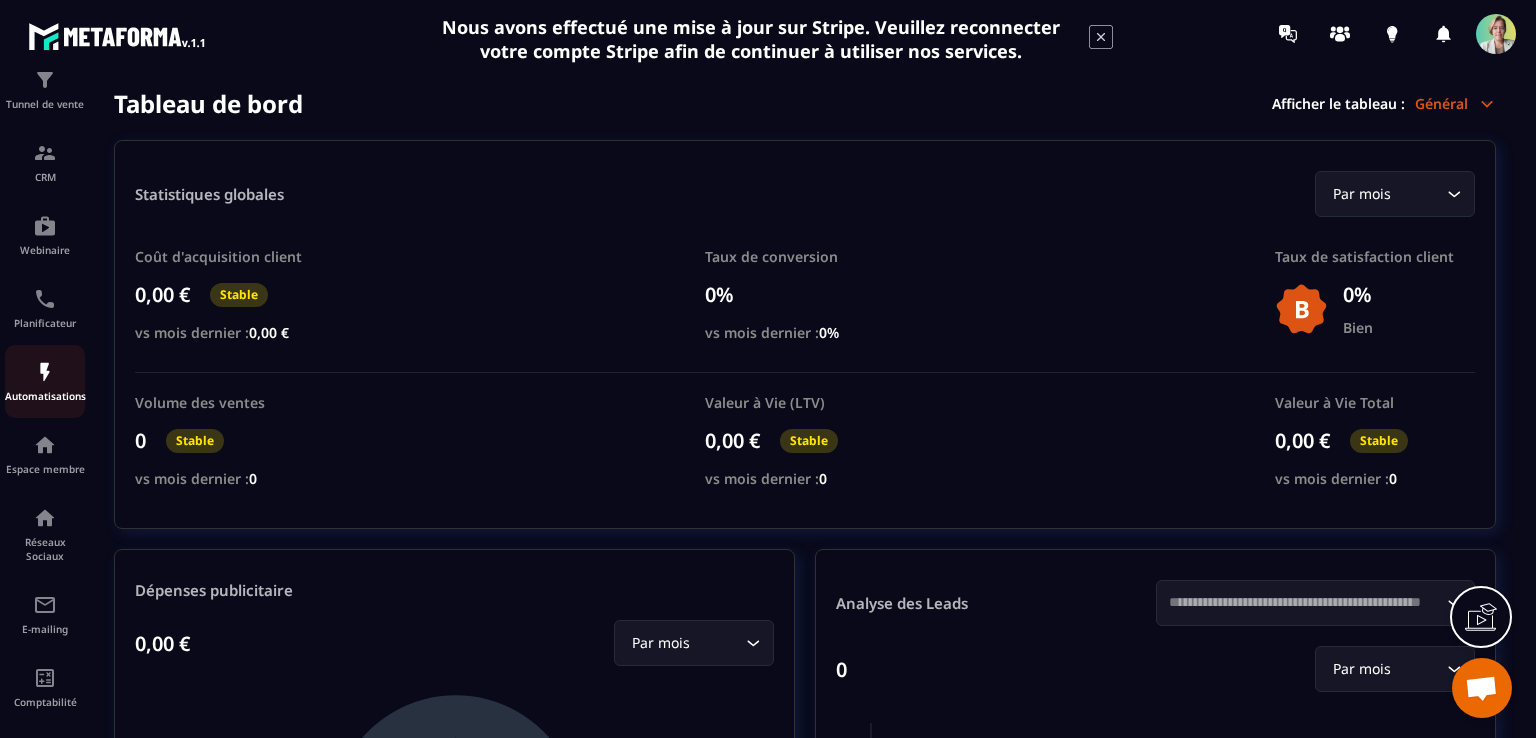scroll, scrollTop: 189, scrollLeft: 0, axis: vertical 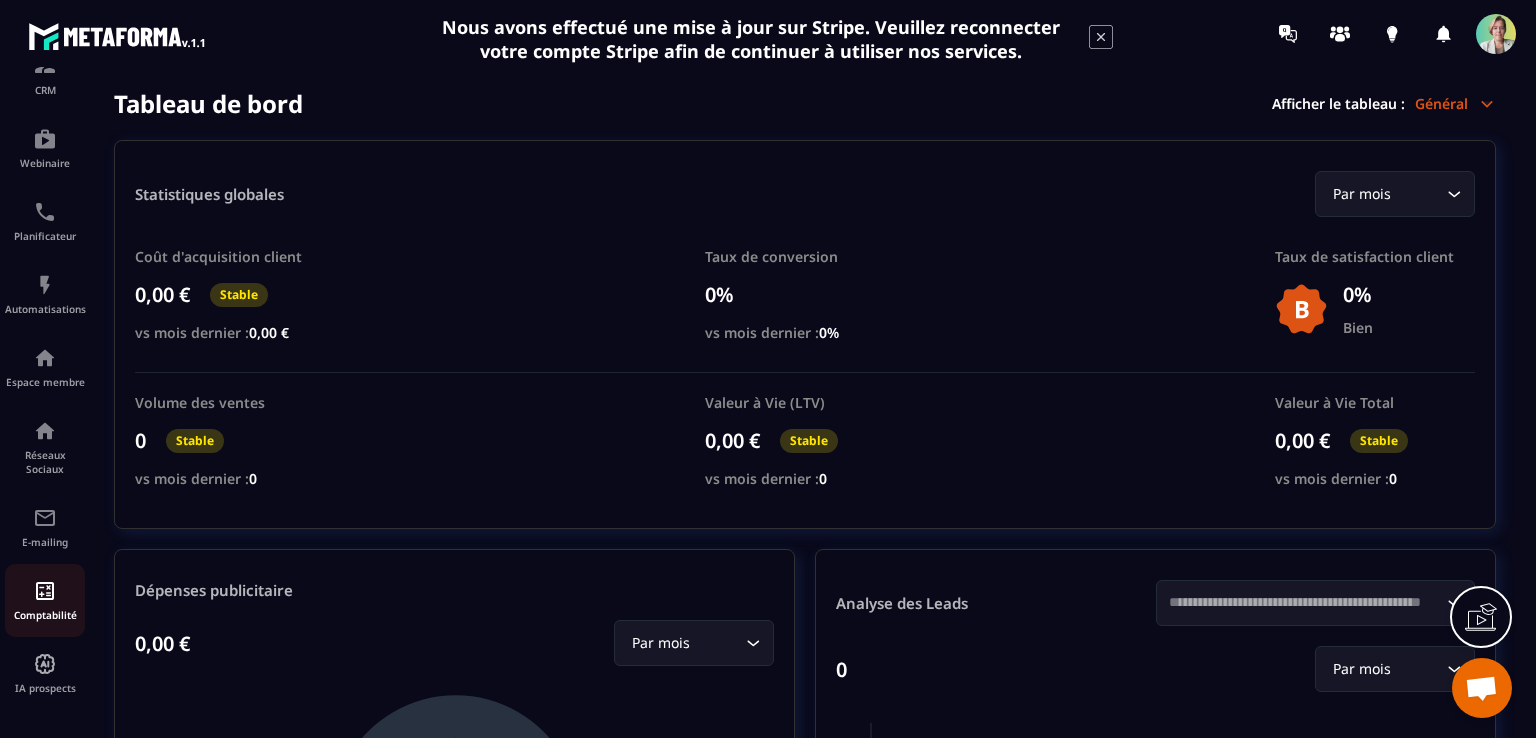 click at bounding box center [45, 591] 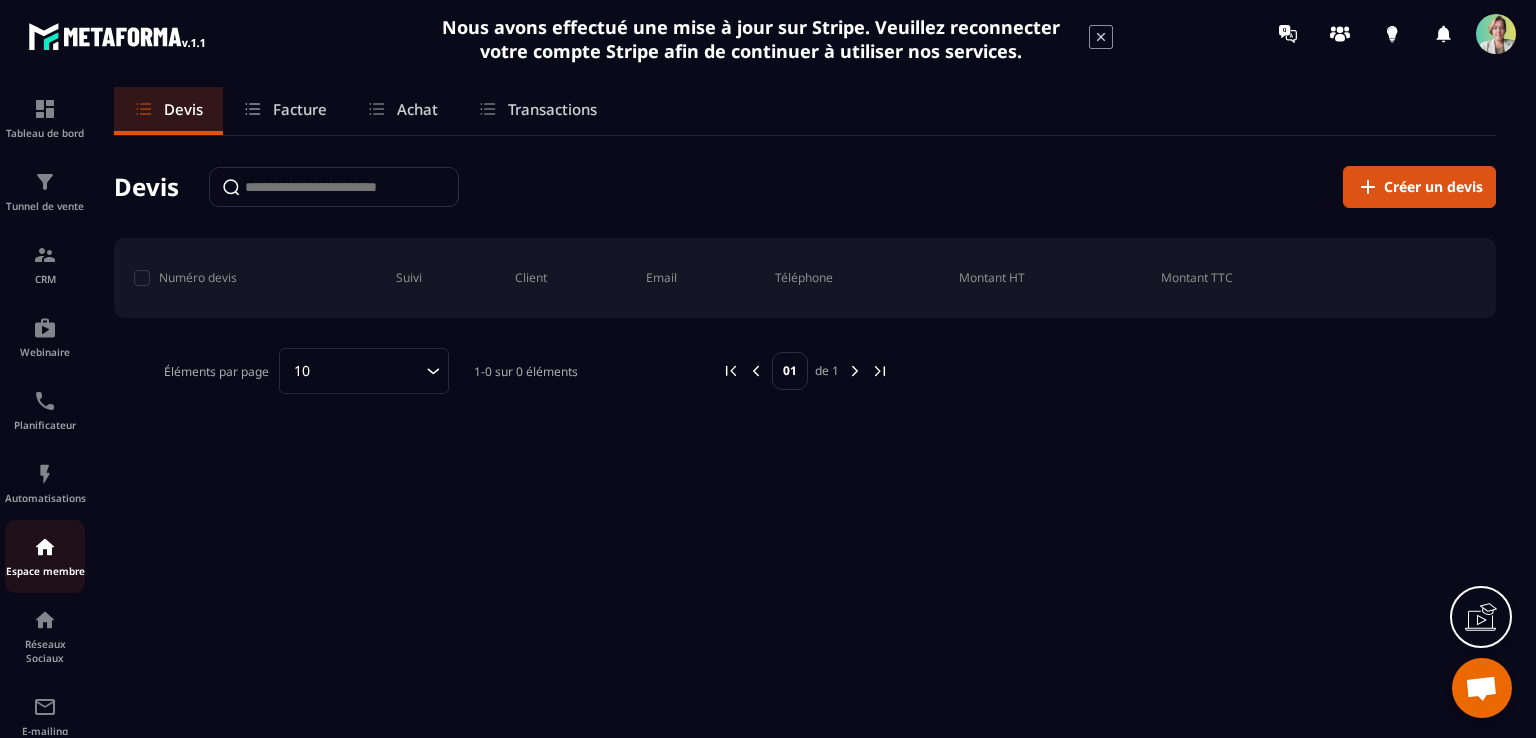 click at bounding box center (45, 547) 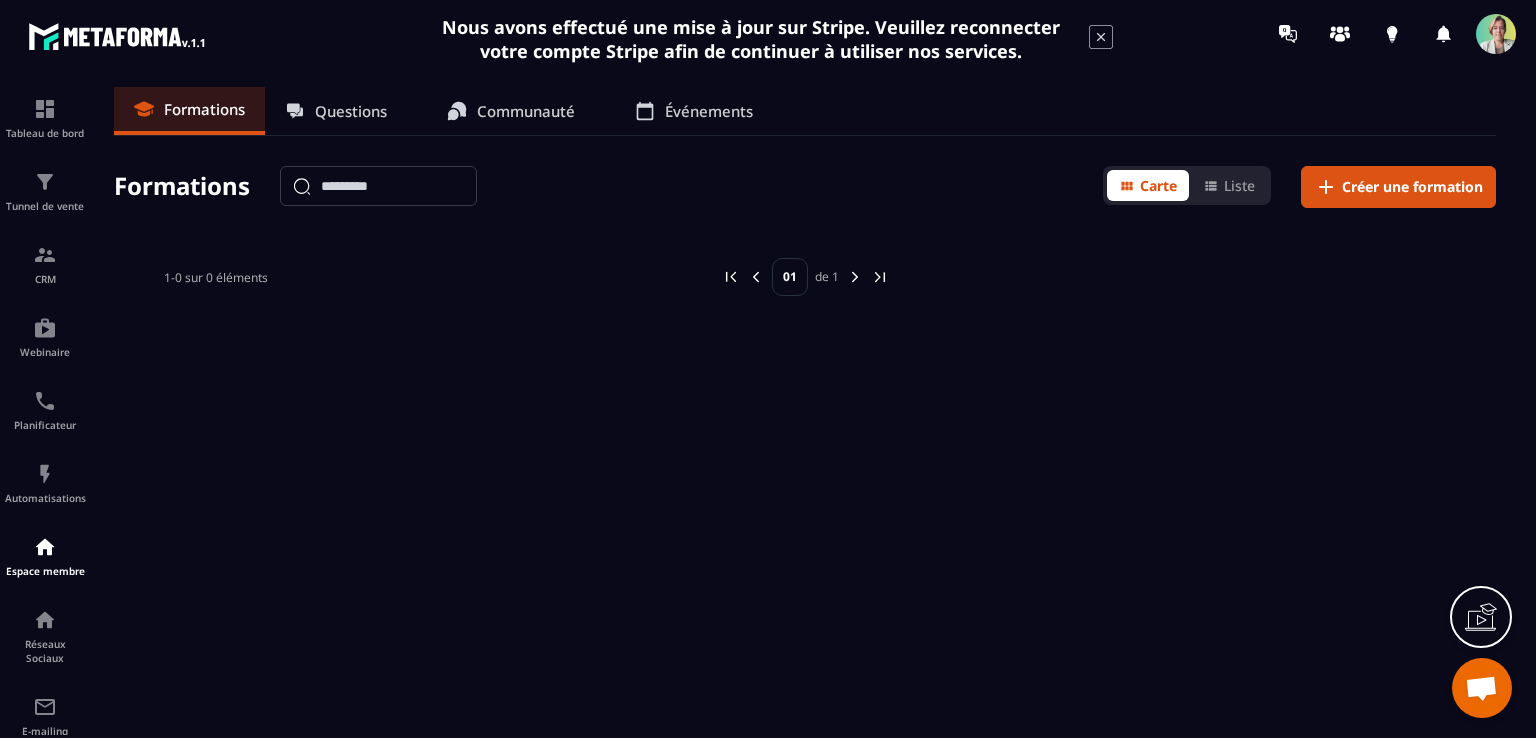 click on "Questions" at bounding box center [351, 111] 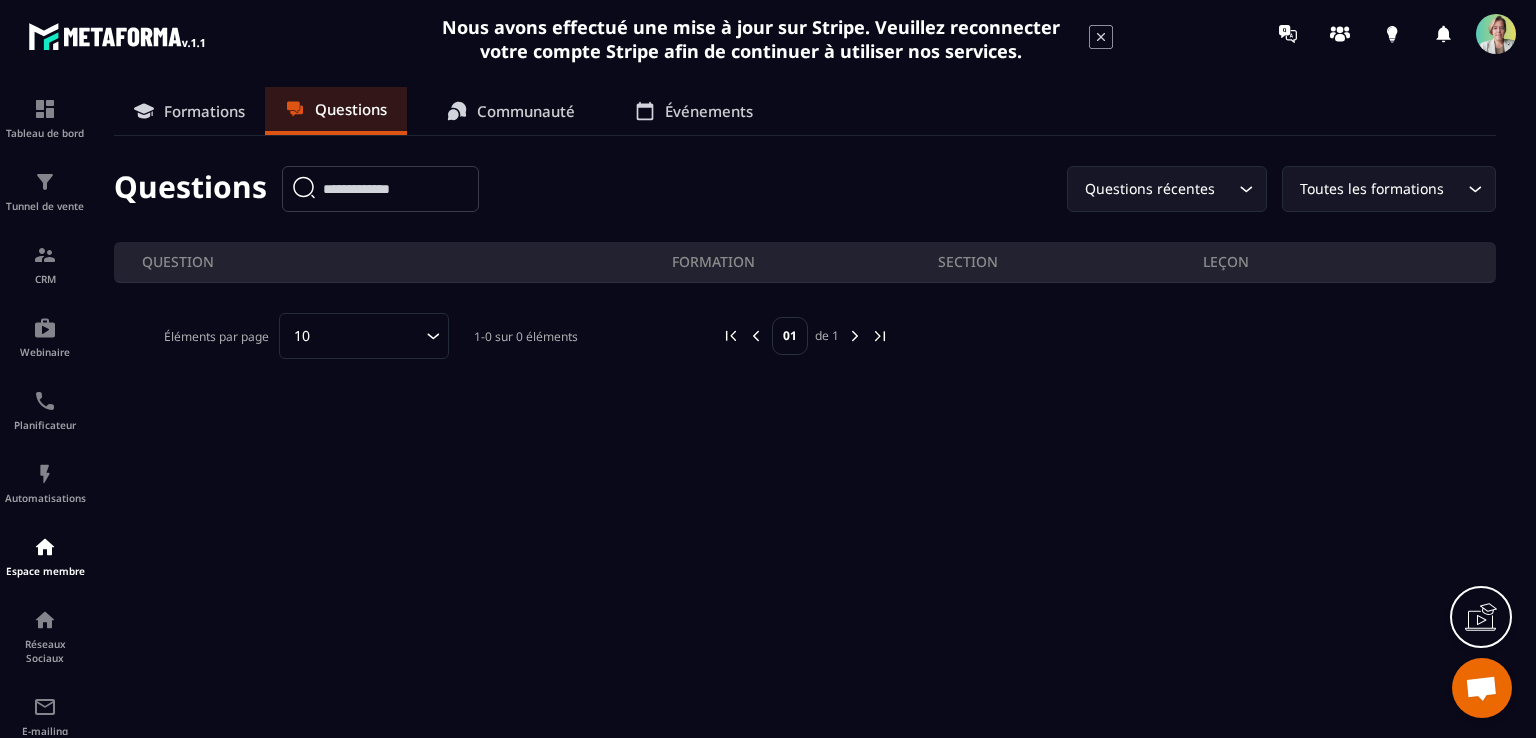 click at bounding box center [380, 189] 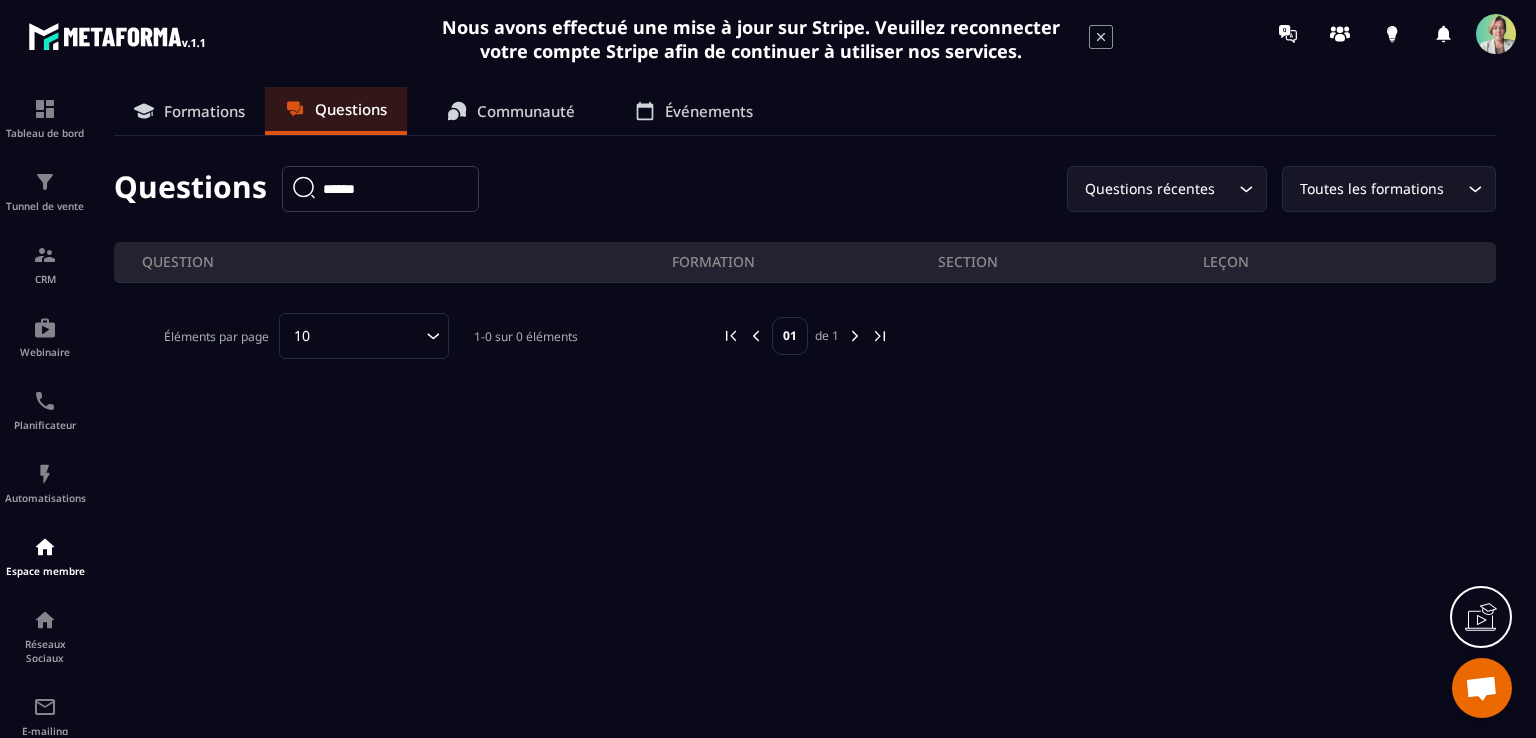 type on "******" 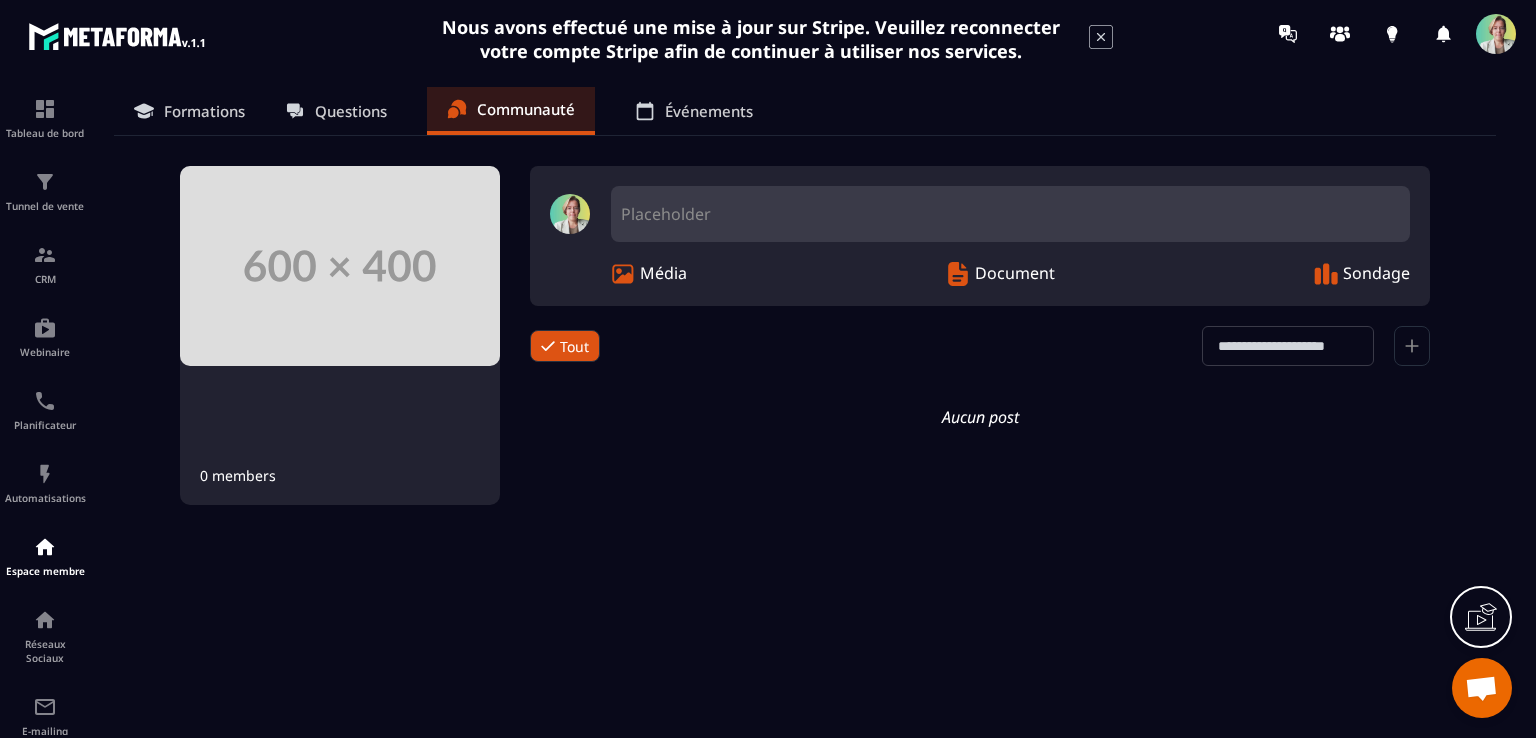 click on "Événements" at bounding box center (709, 111) 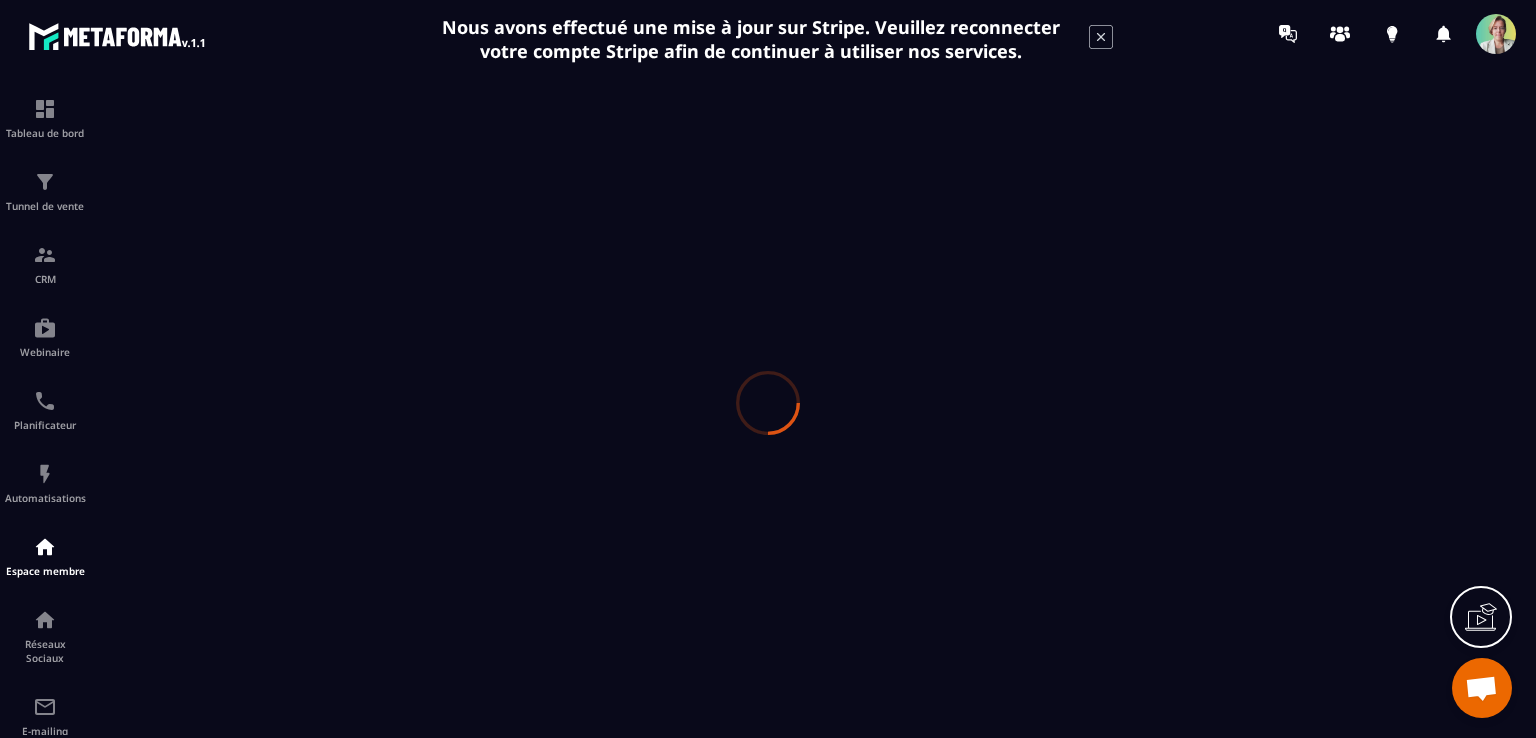 click 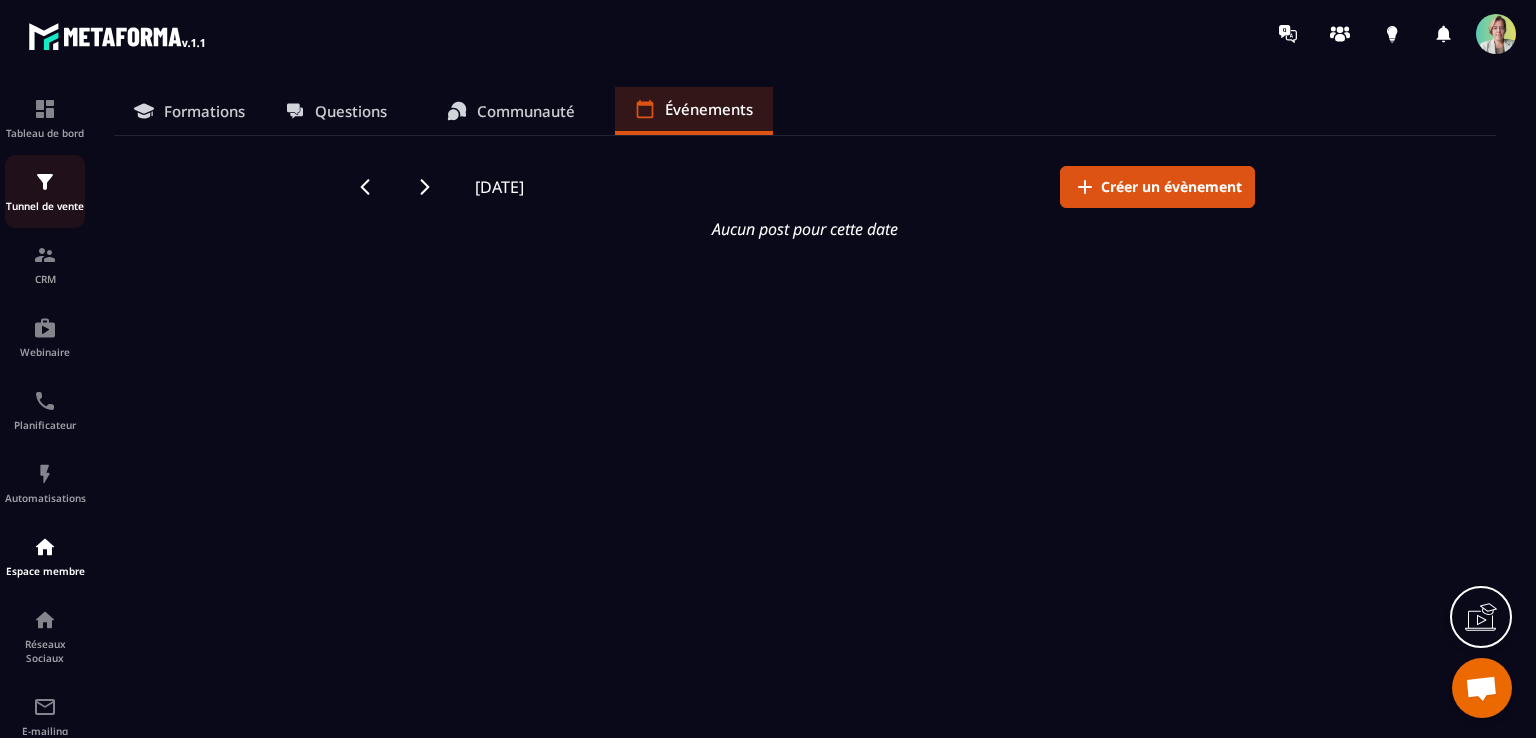 click on "Tunnel de vente" at bounding box center (45, 191) 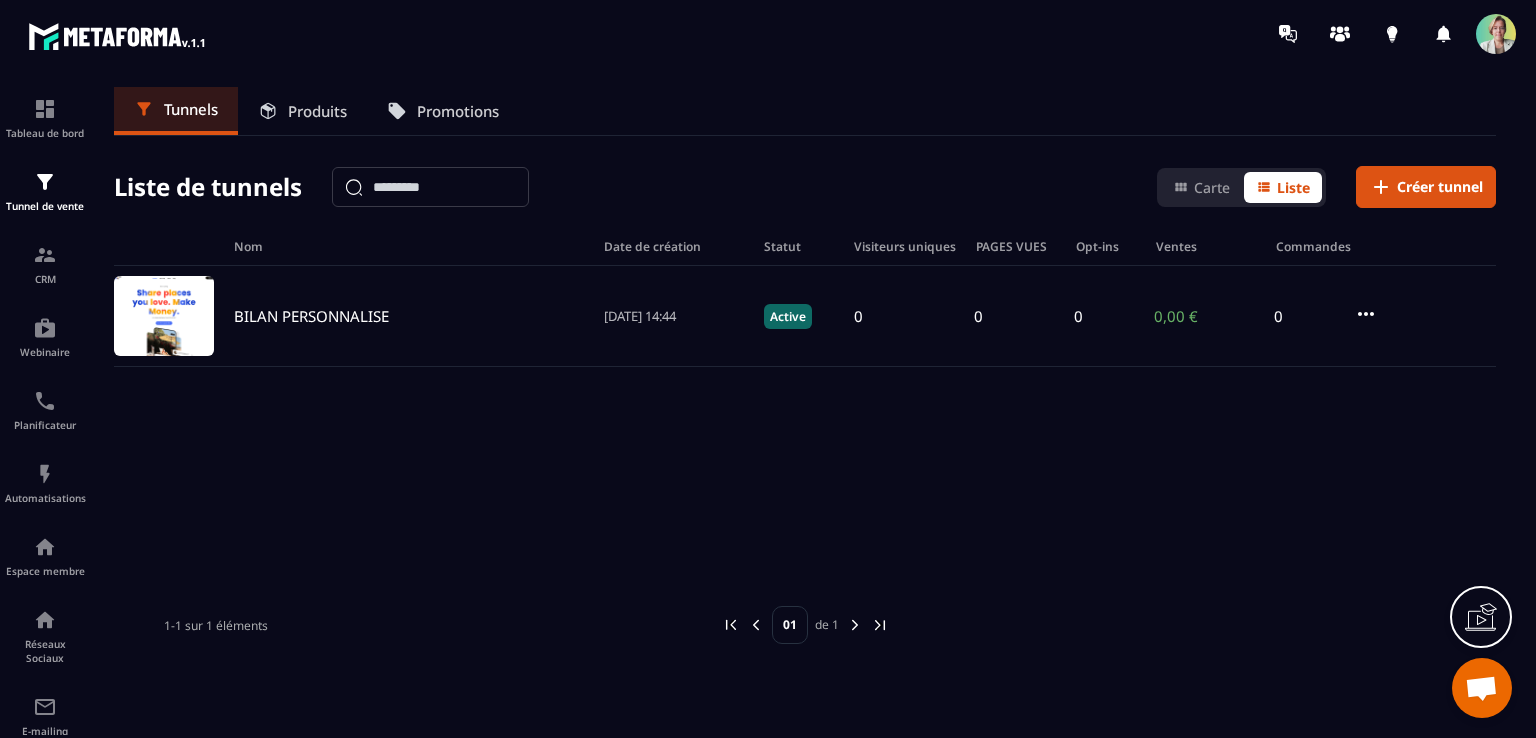 click on "Produits" at bounding box center (317, 111) 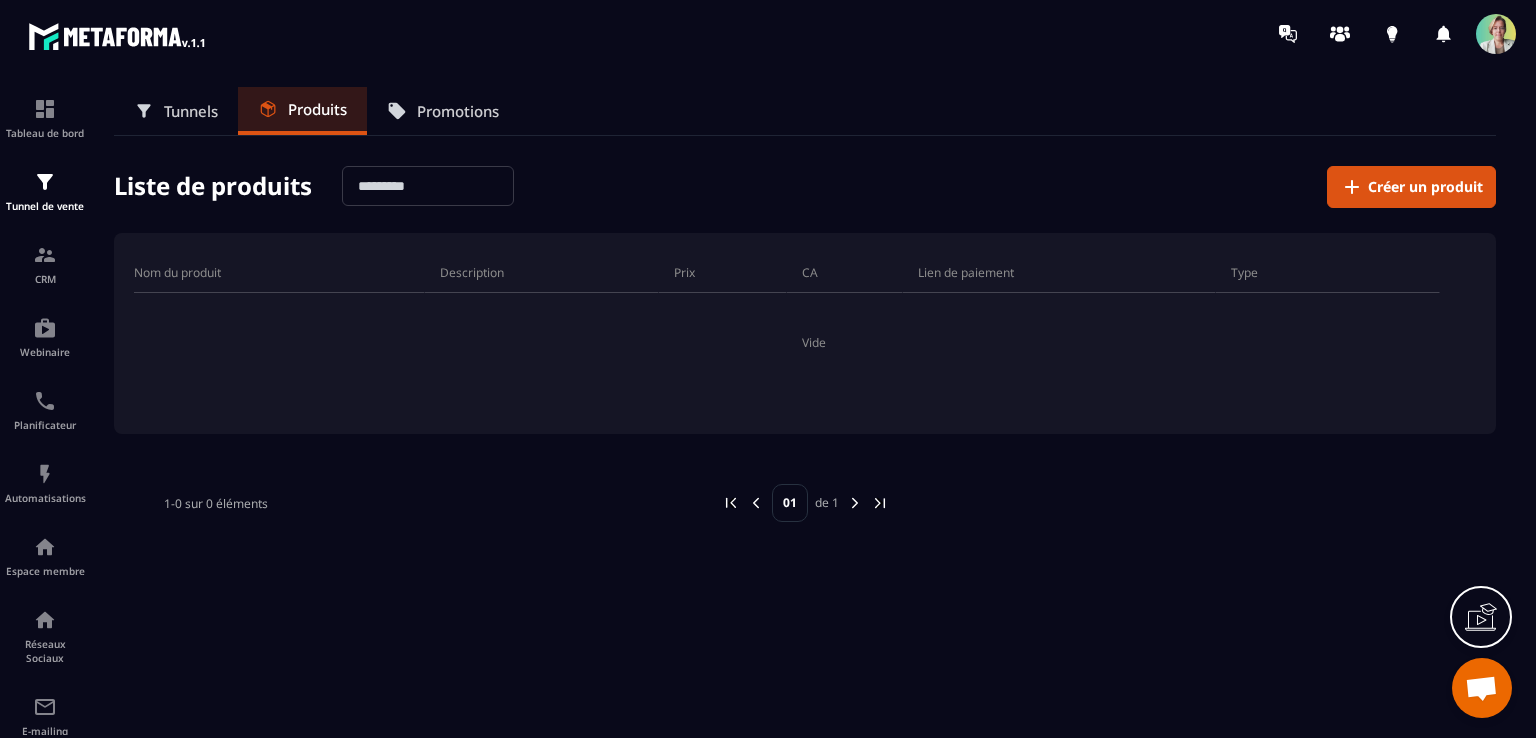click on "Promotions" at bounding box center [443, 111] 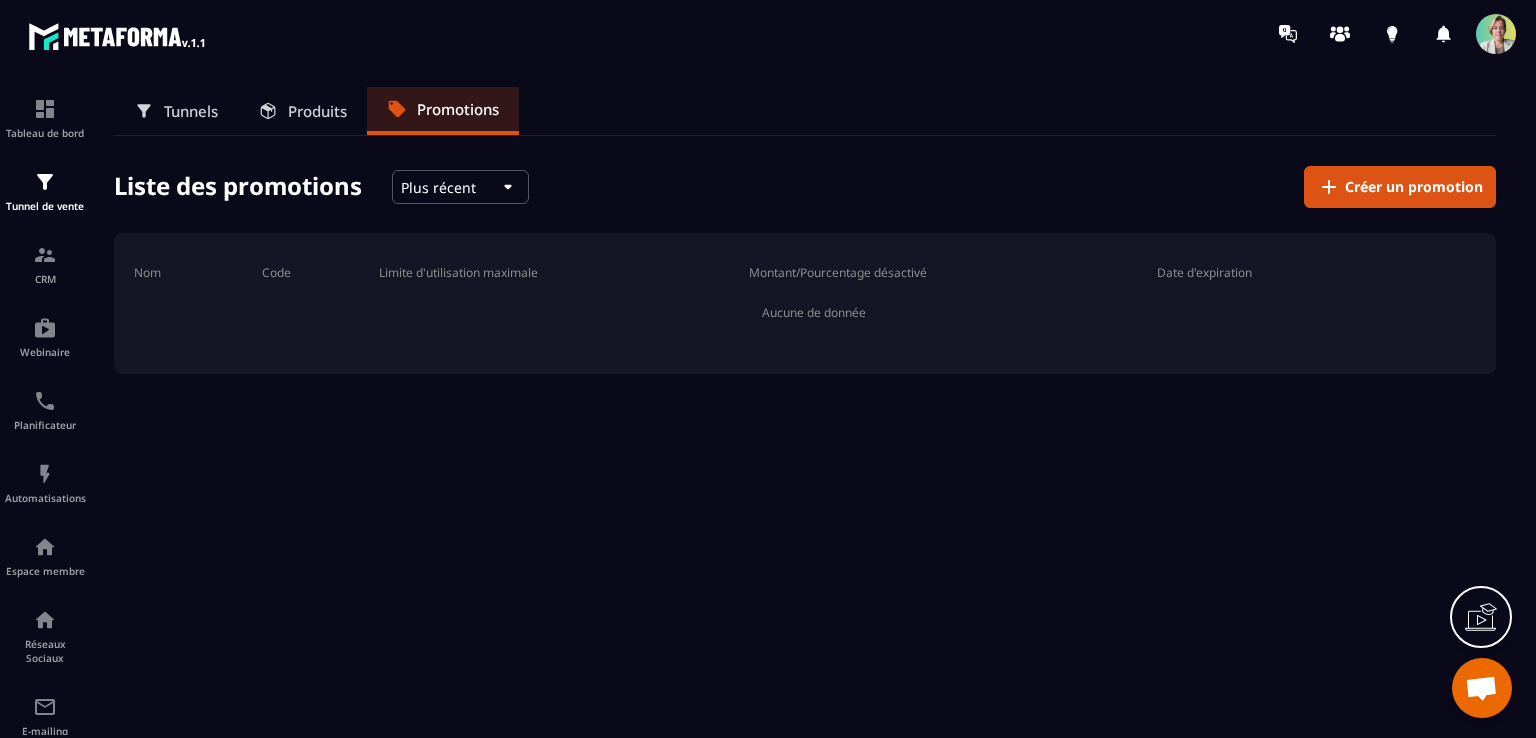 click on "Tunnels" at bounding box center [176, 111] 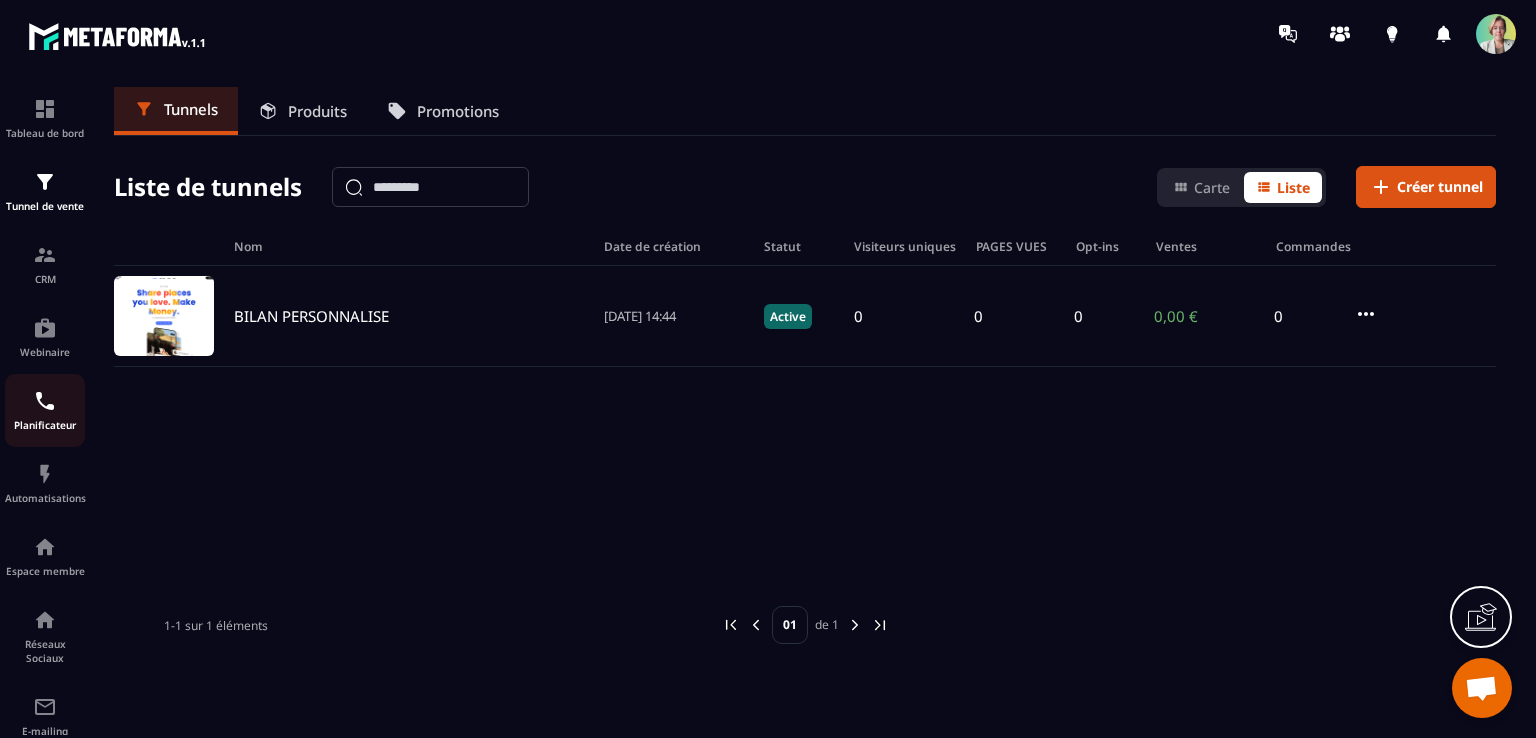 click at bounding box center [45, 401] 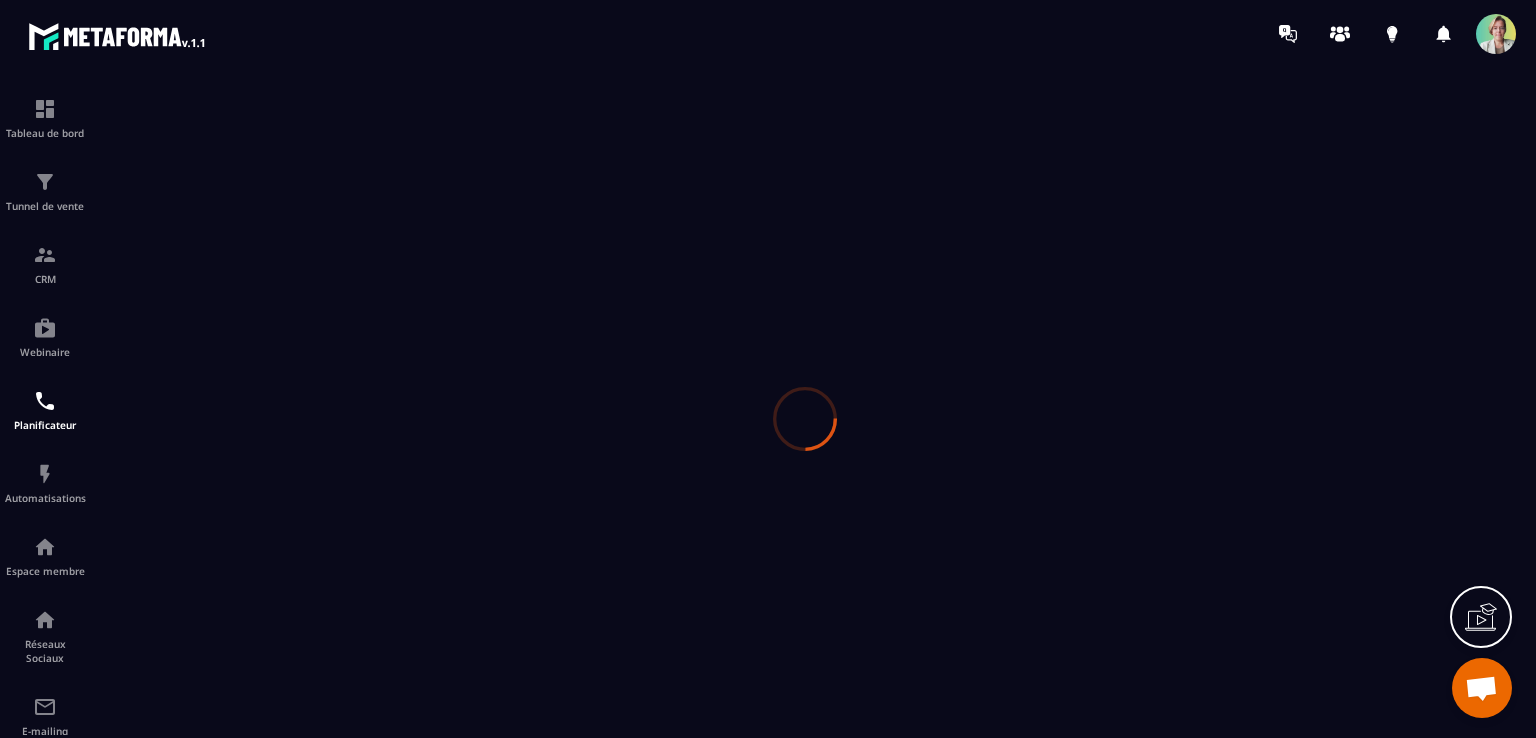 scroll, scrollTop: 0, scrollLeft: 0, axis: both 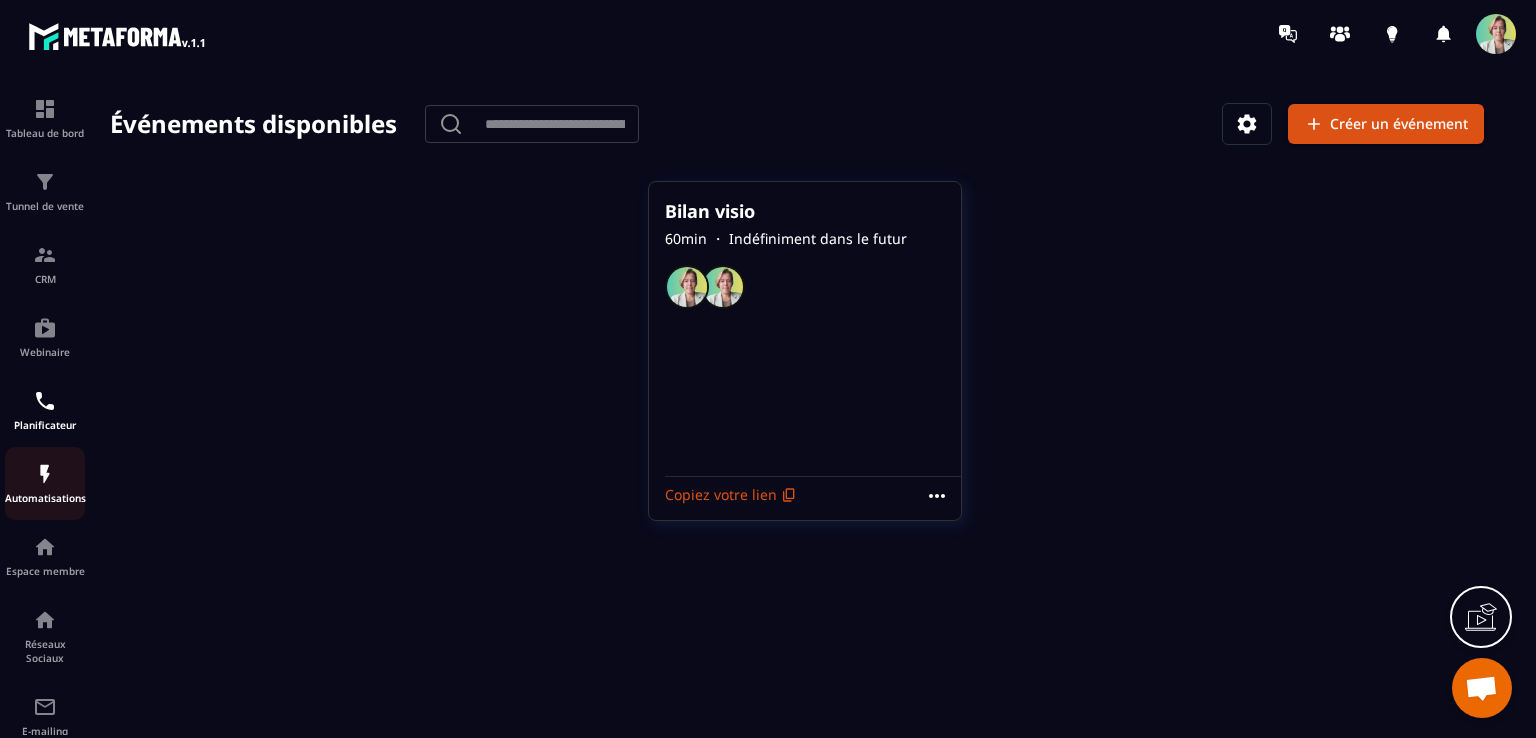 click on "Automatisations" at bounding box center [45, 483] 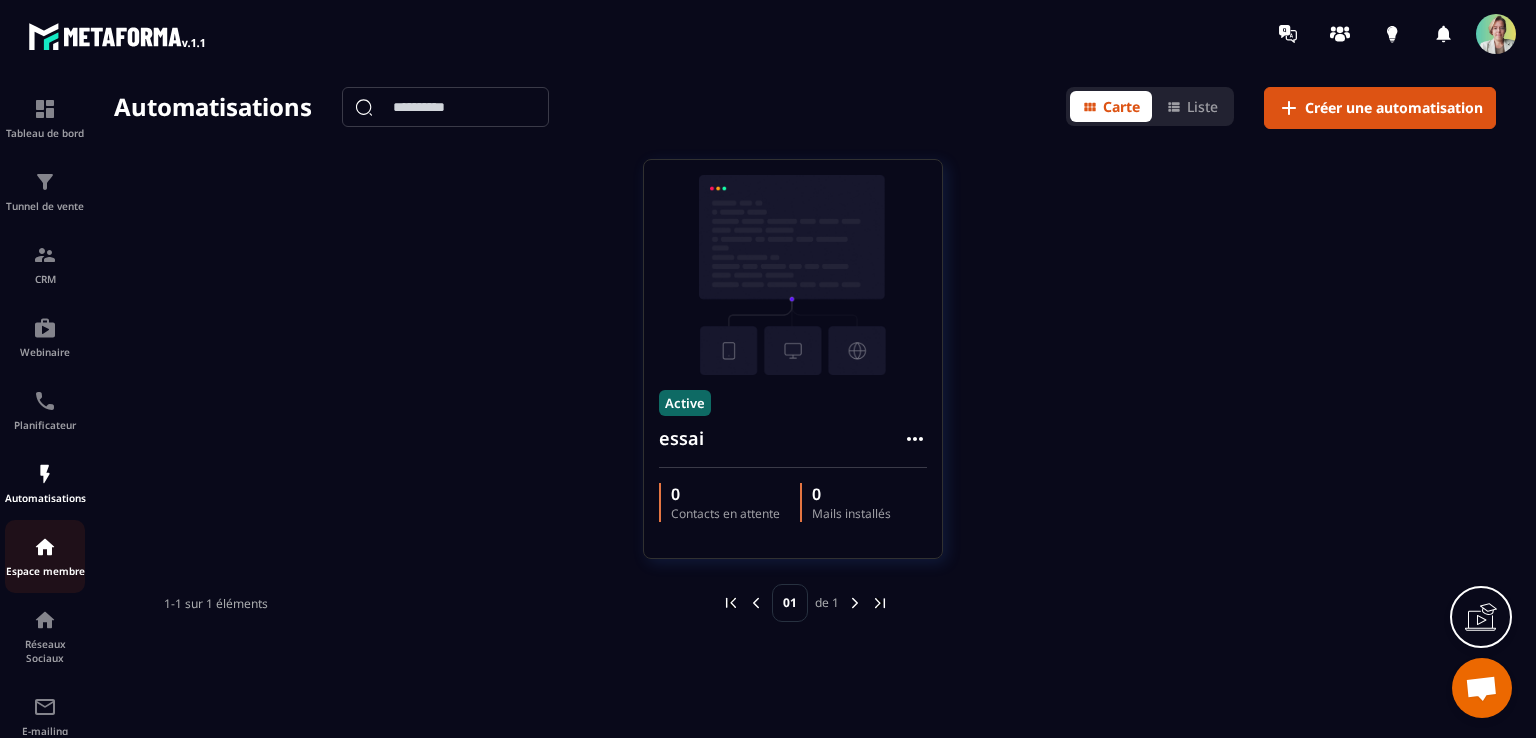 click at bounding box center (45, 547) 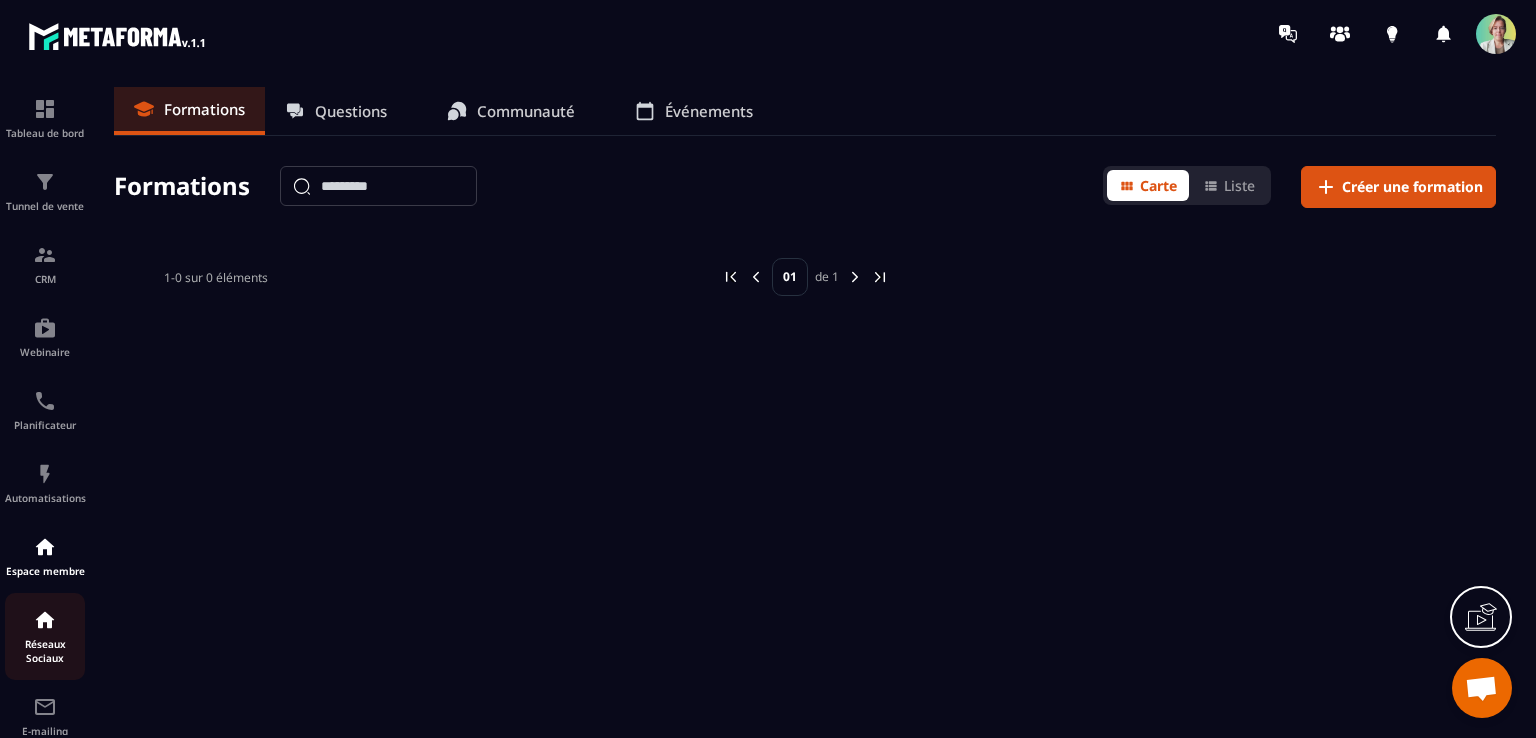 click at bounding box center [45, 620] 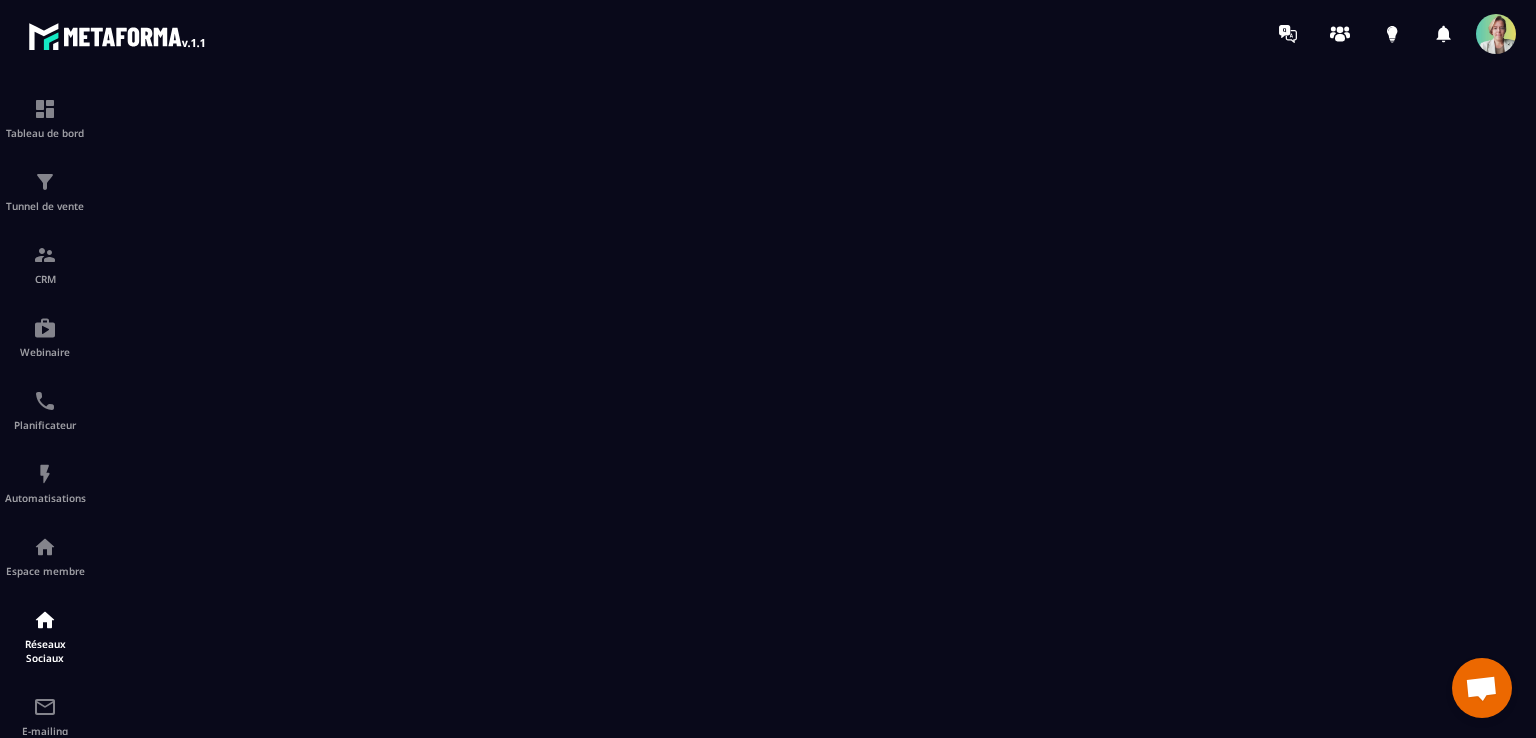 click at bounding box center (1481, 690) 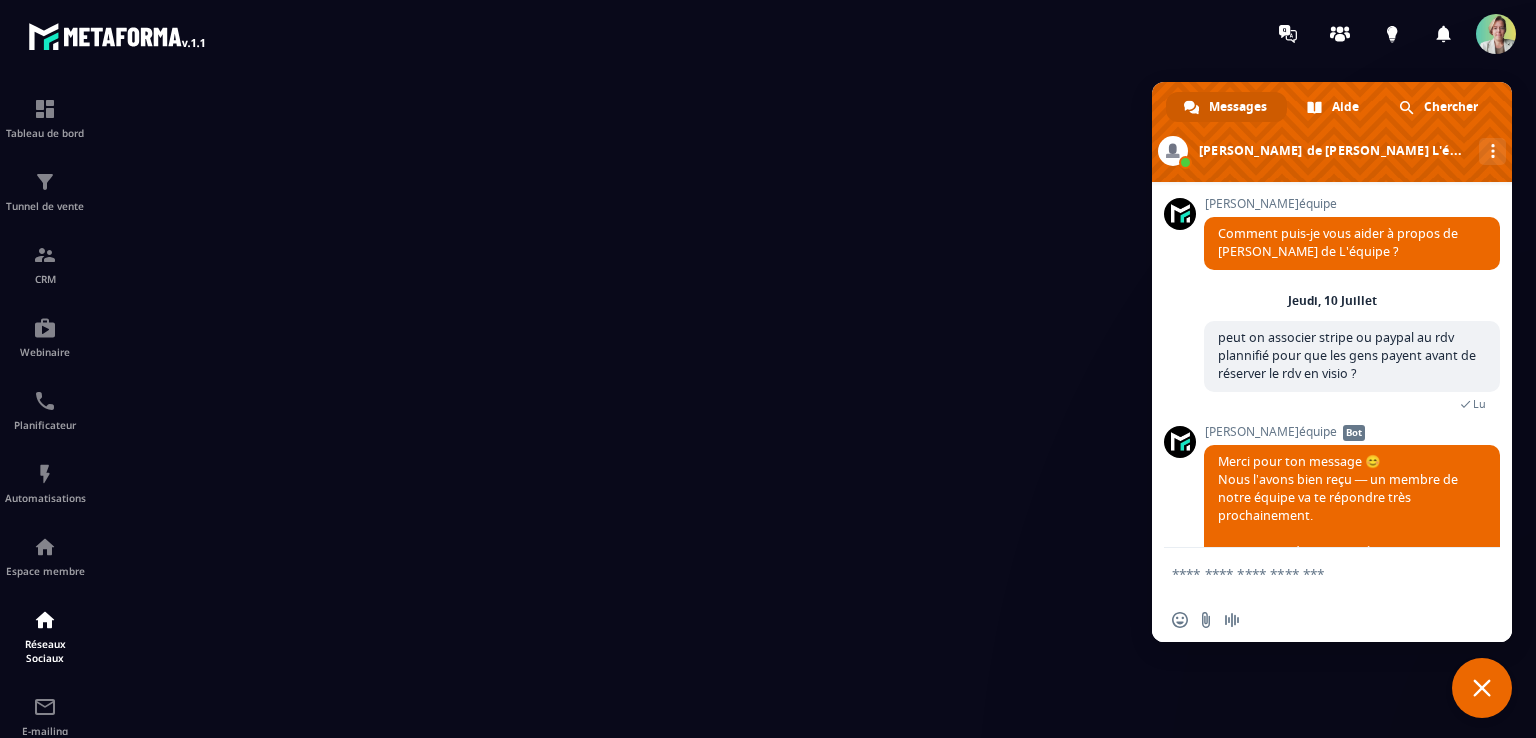 scroll, scrollTop: 379, scrollLeft: 0, axis: vertical 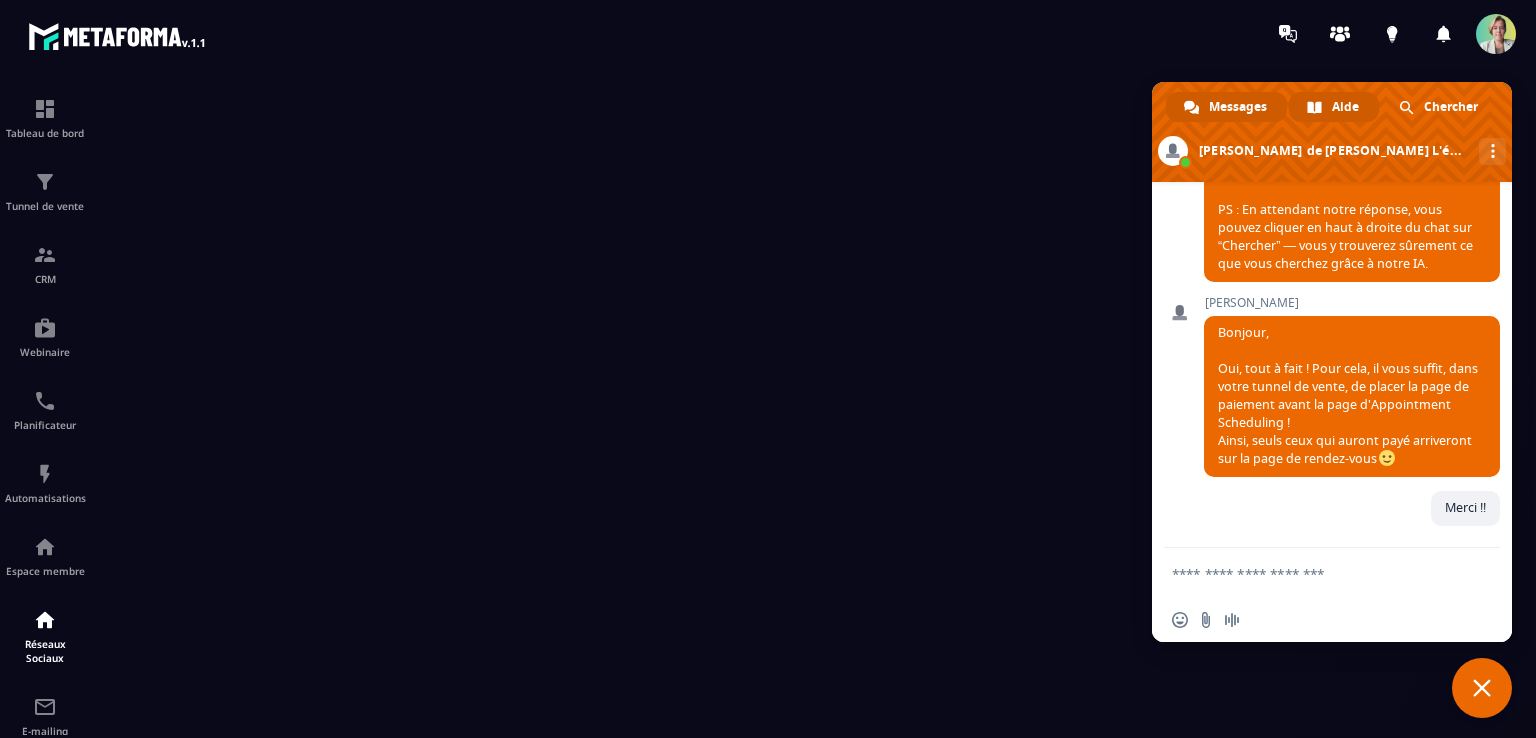 click on "Aide" at bounding box center (1345, 107) 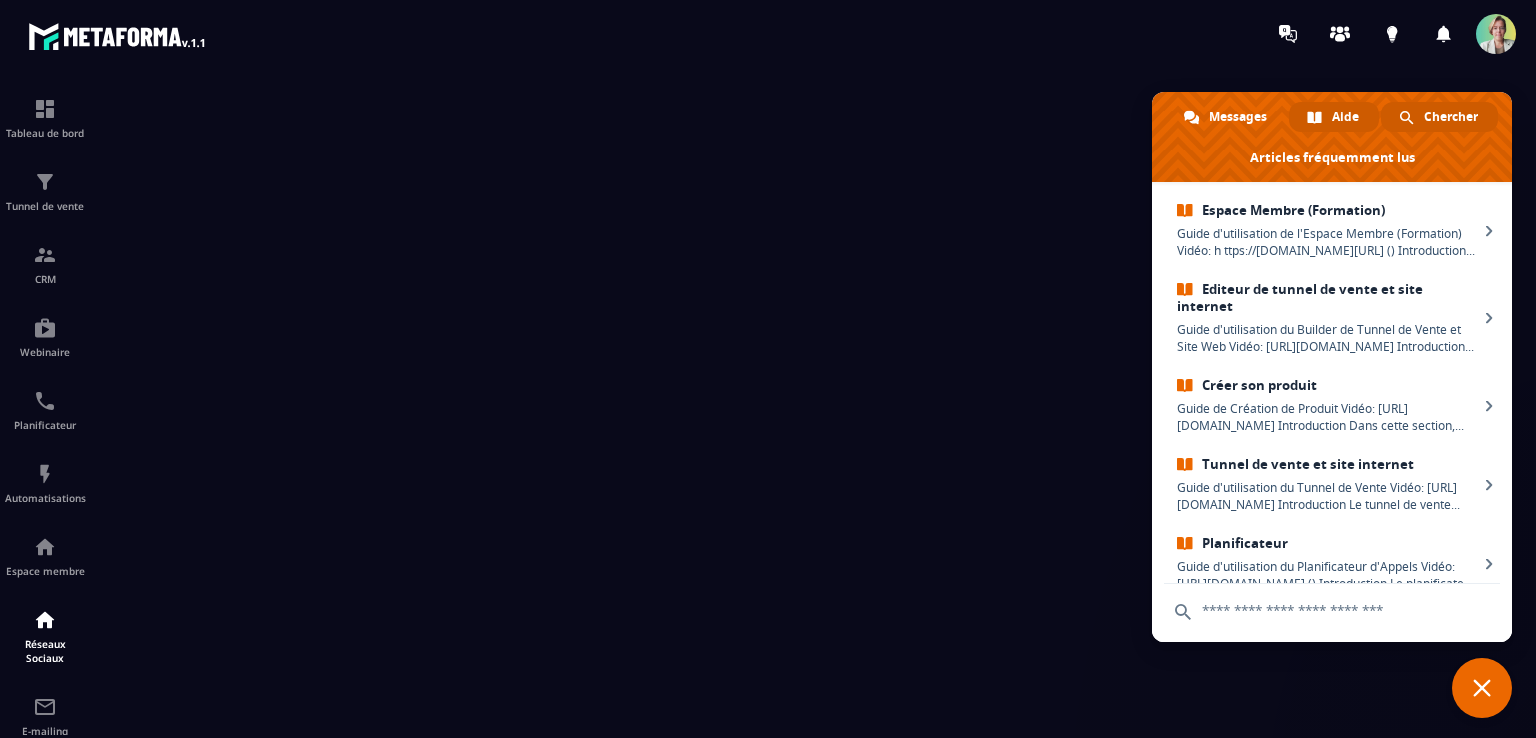 click on "Chercher" at bounding box center (1451, 117) 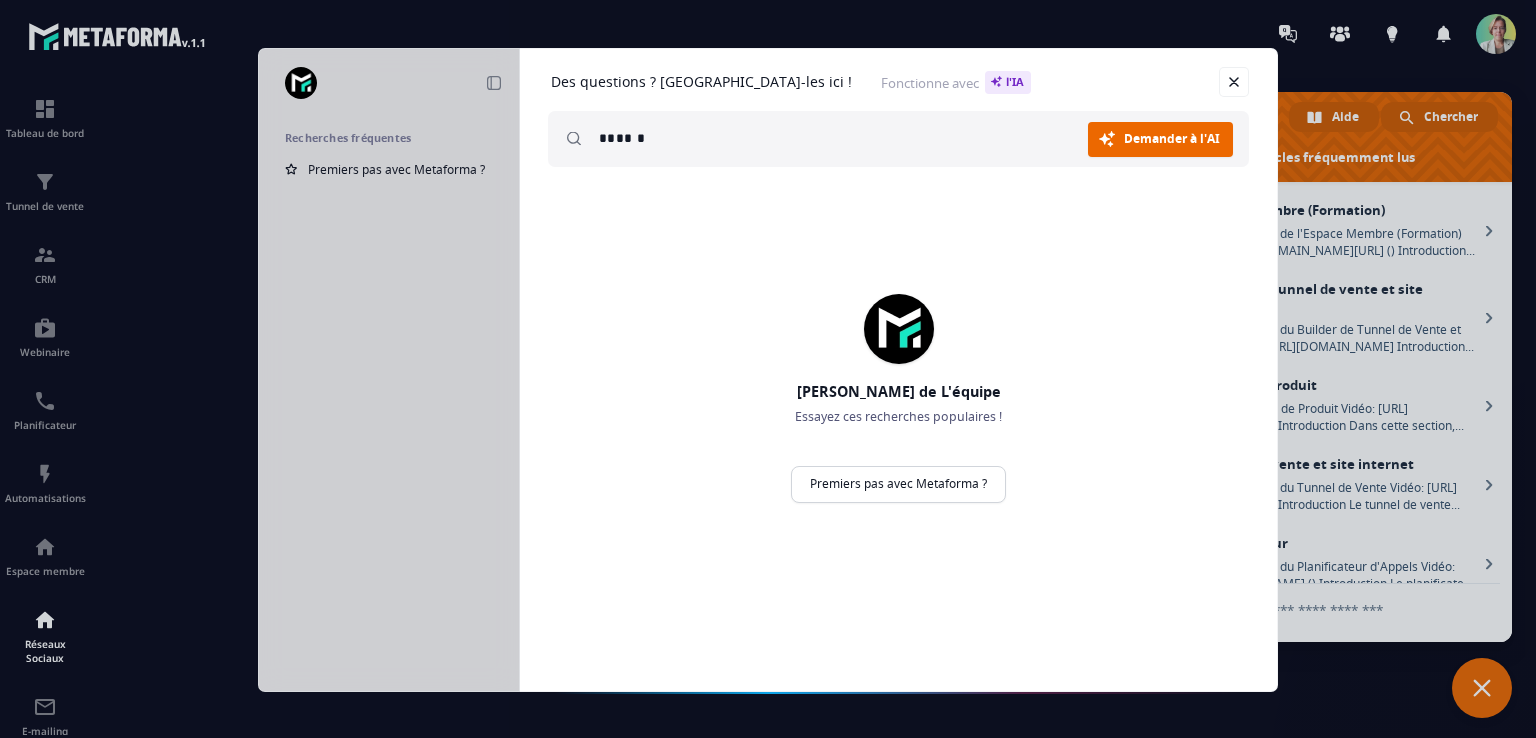 type on "******" 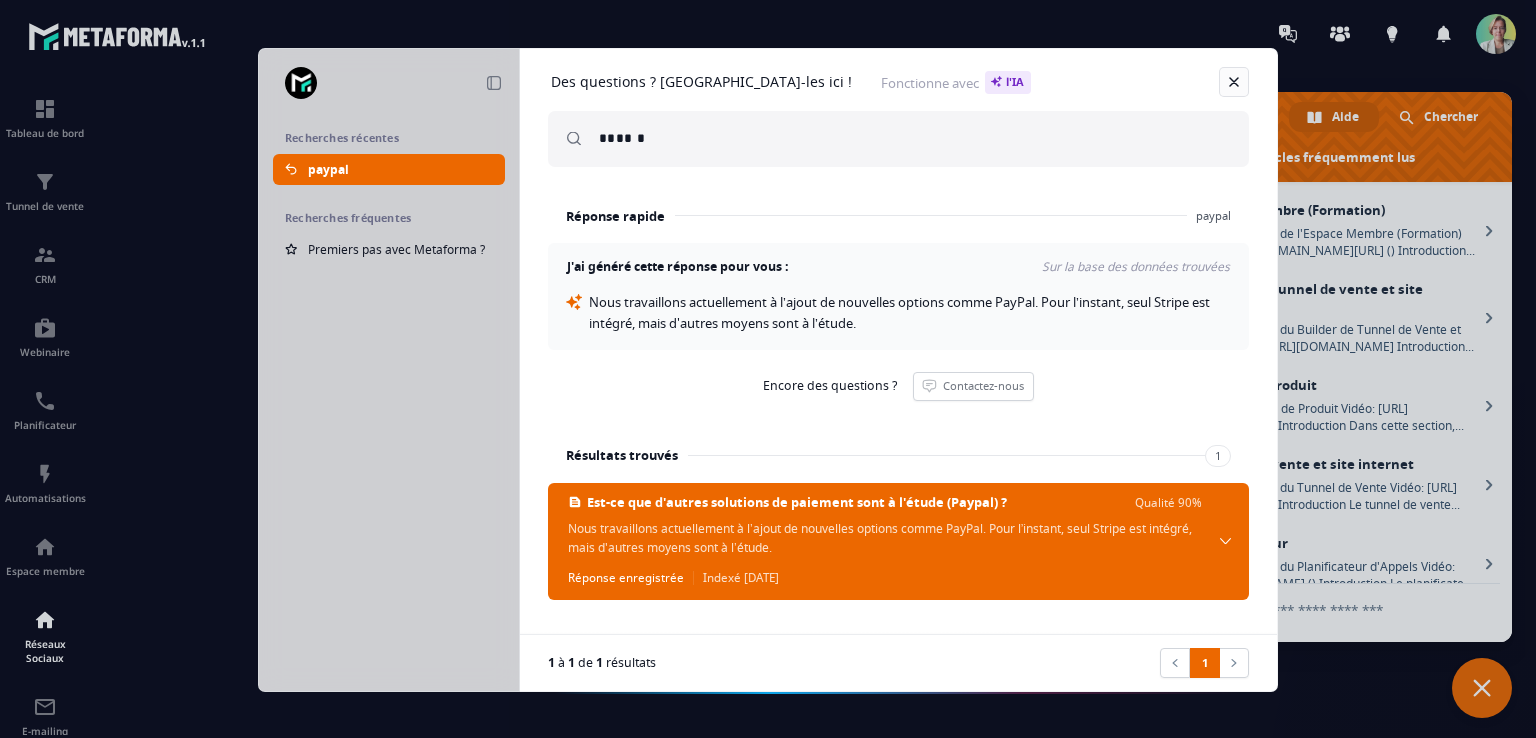 click at bounding box center (1234, 82) 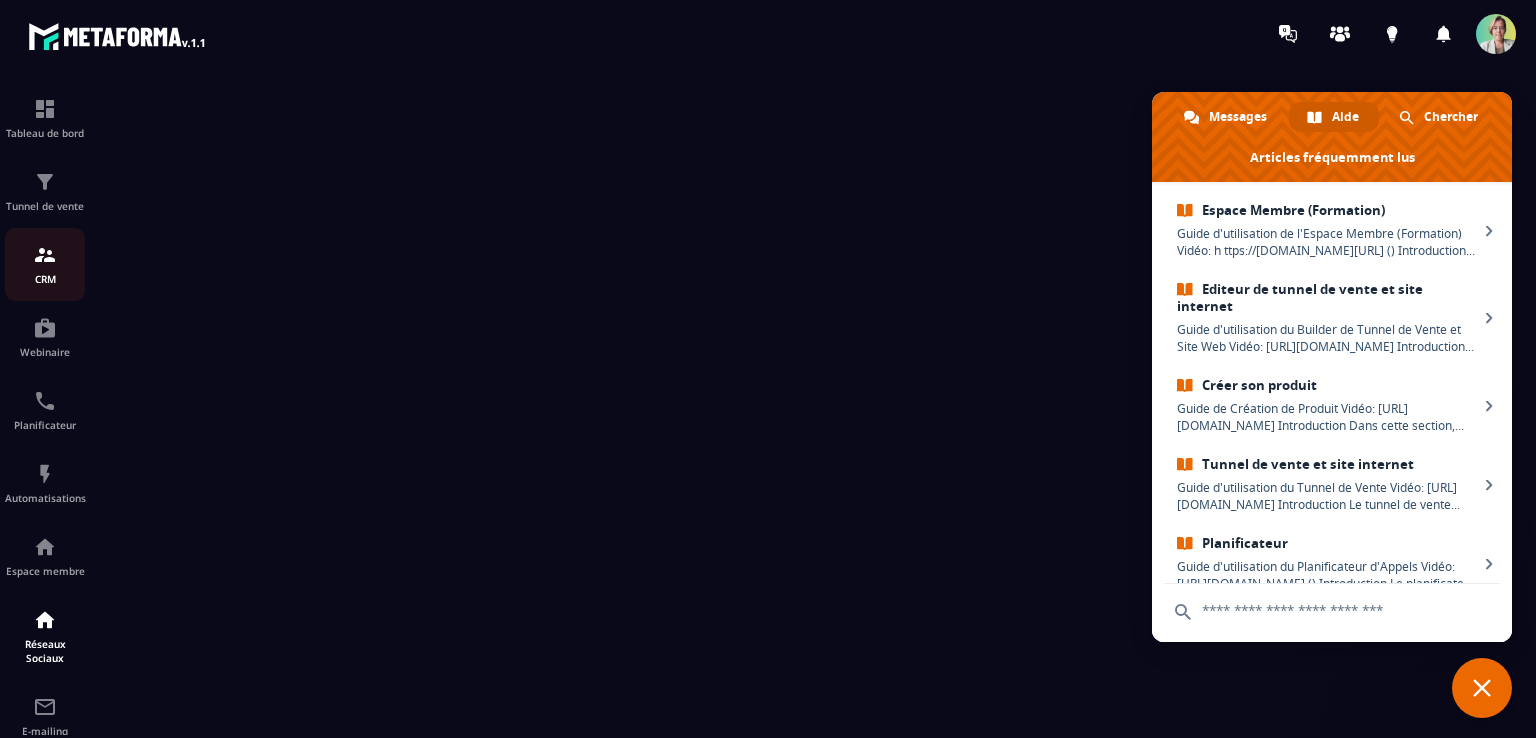 click on "CRM" at bounding box center [45, 264] 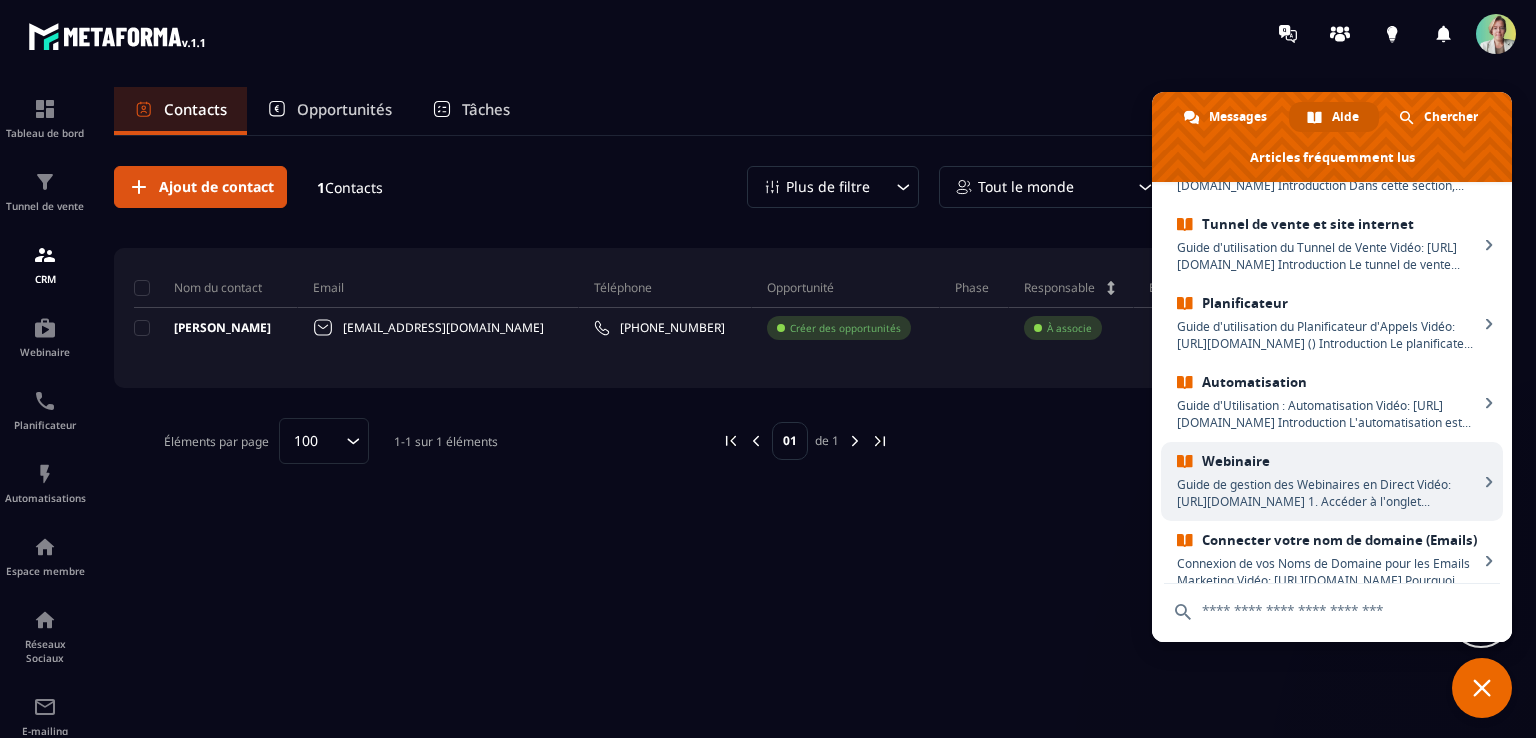 scroll, scrollTop: 360, scrollLeft: 0, axis: vertical 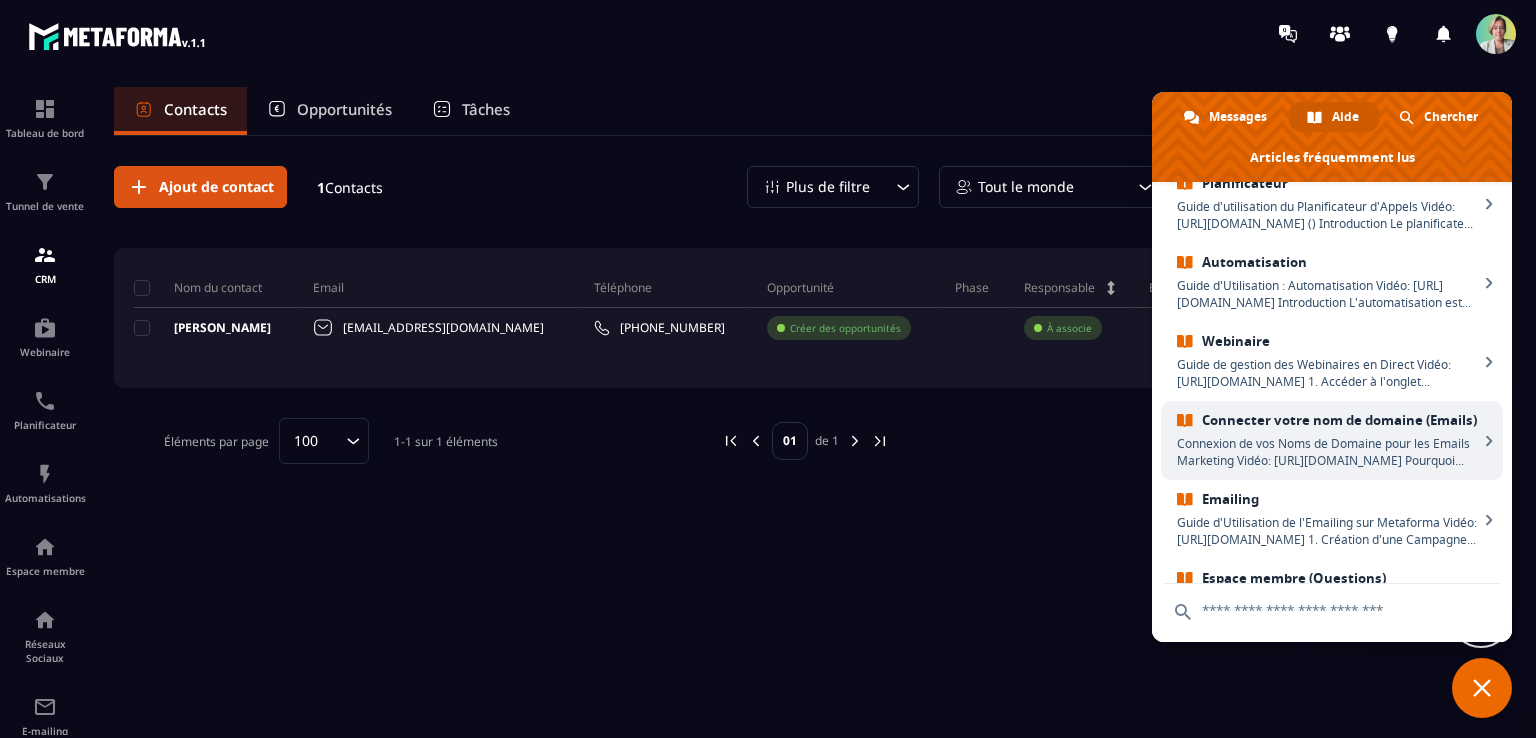 click on "Connecter votre nom de domaine (Emails)" at bounding box center (1327, 420) 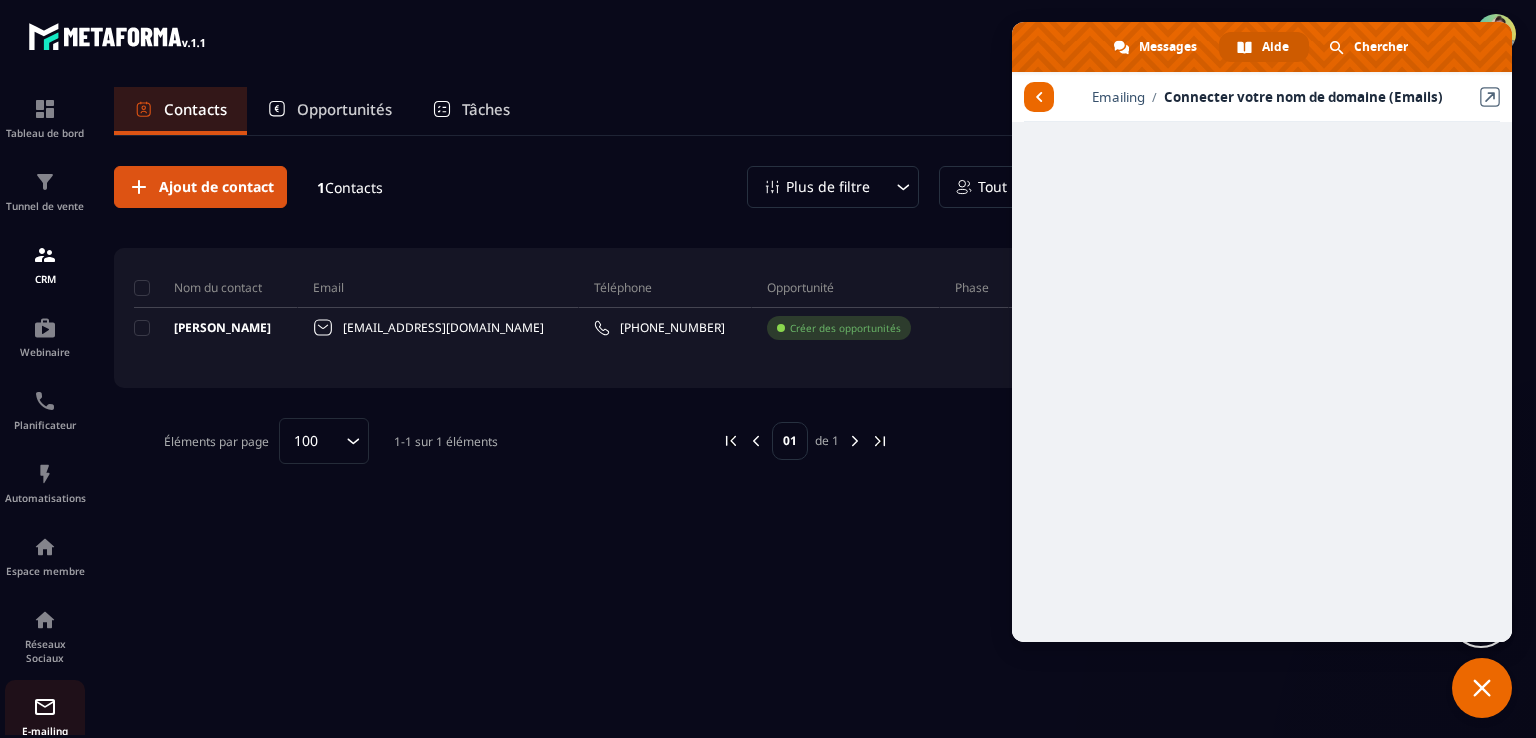 click on "E-mailing" at bounding box center (45, 716) 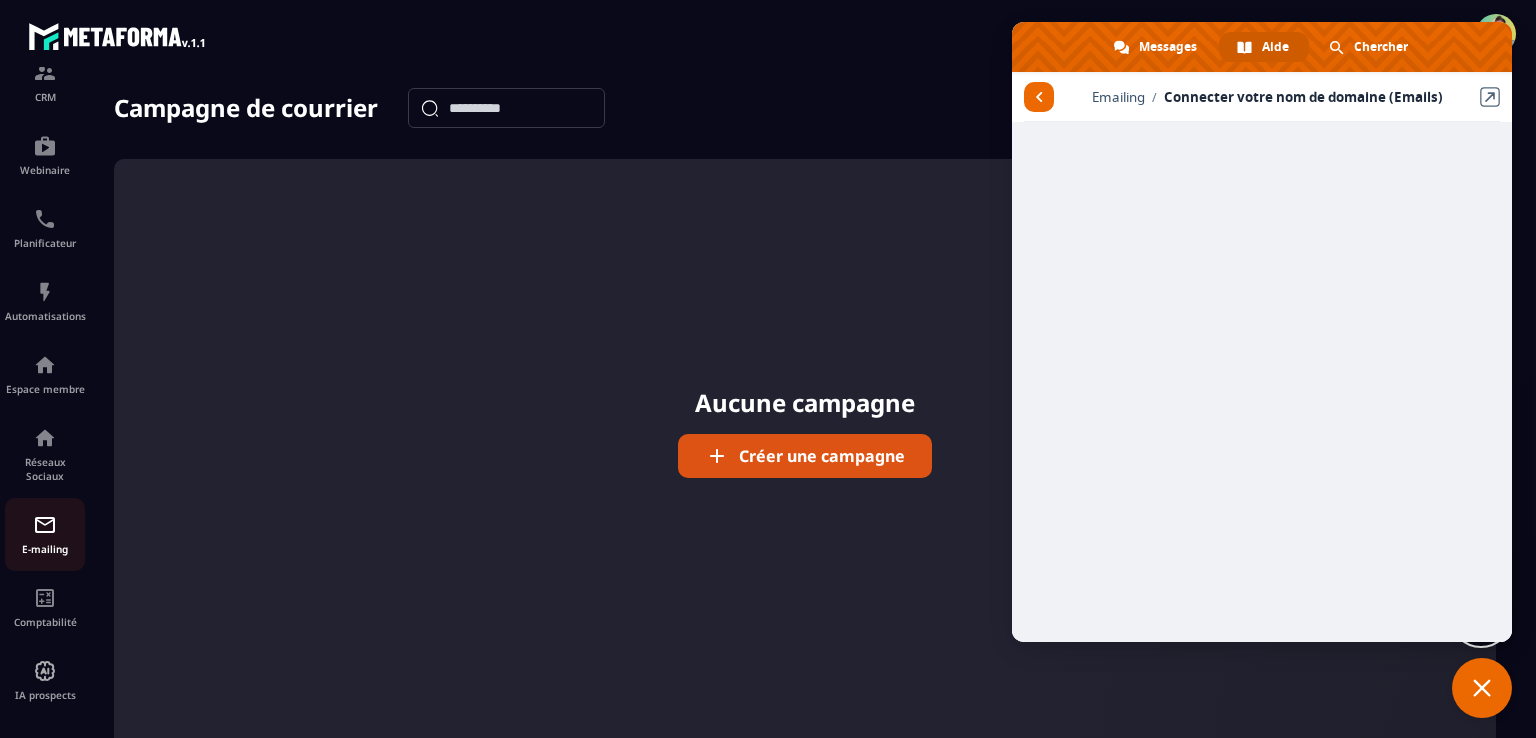 scroll, scrollTop: 189, scrollLeft: 0, axis: vertical 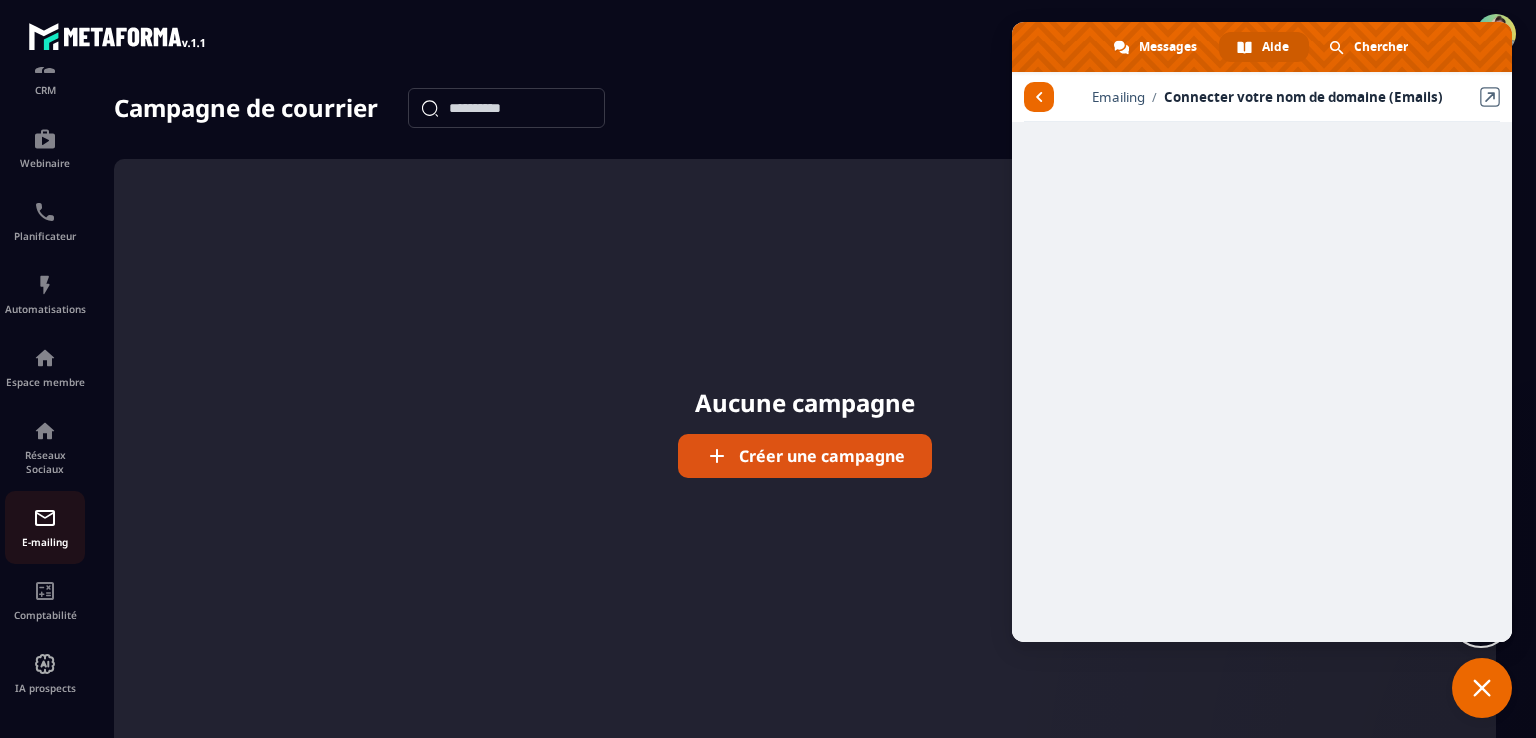 click on "E-mailing" at bounding box center (45, 542) 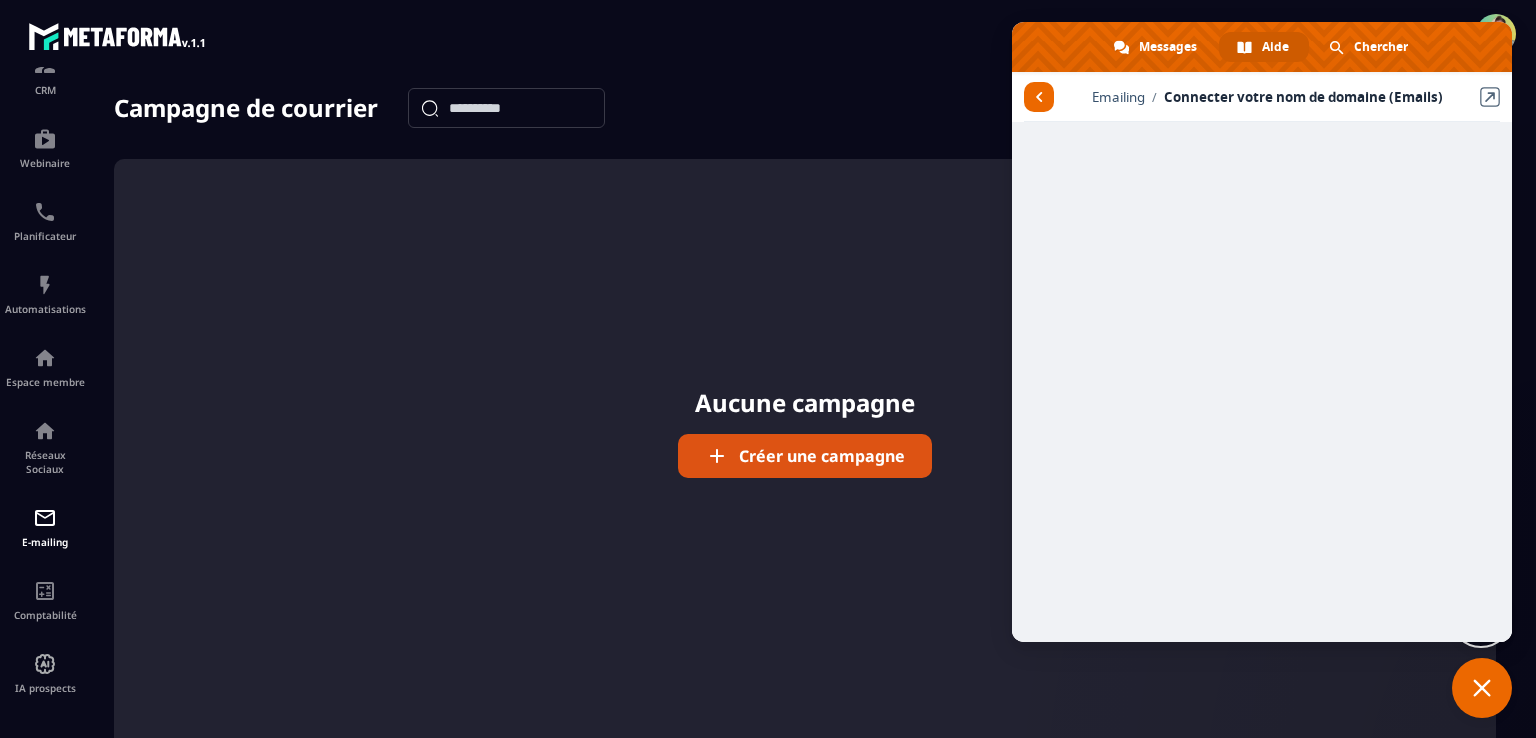 click on "Campagne de courrier Créer une campagne" at bounding box center [805, 108] 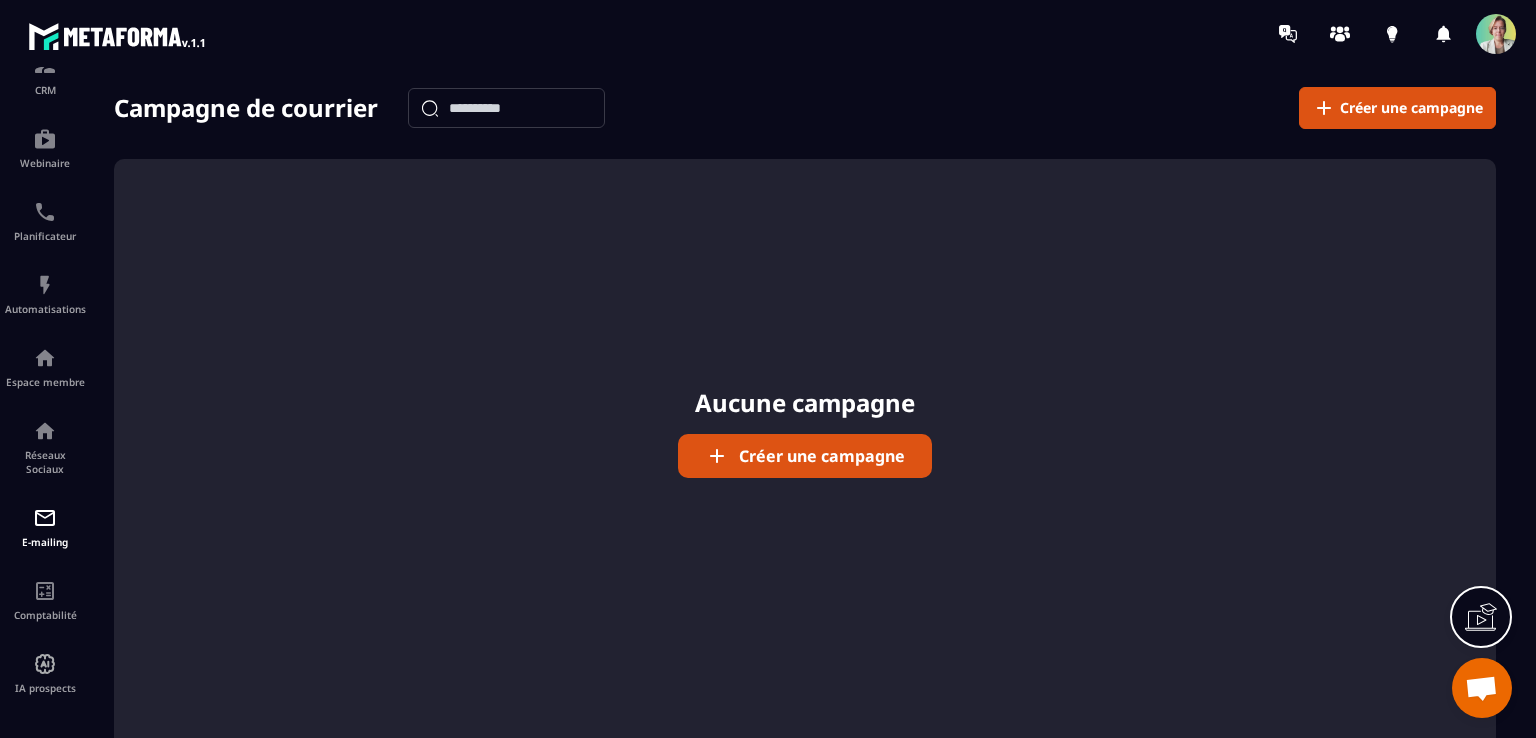 click on "Créer une campagne" at bounding box center [822, 456] 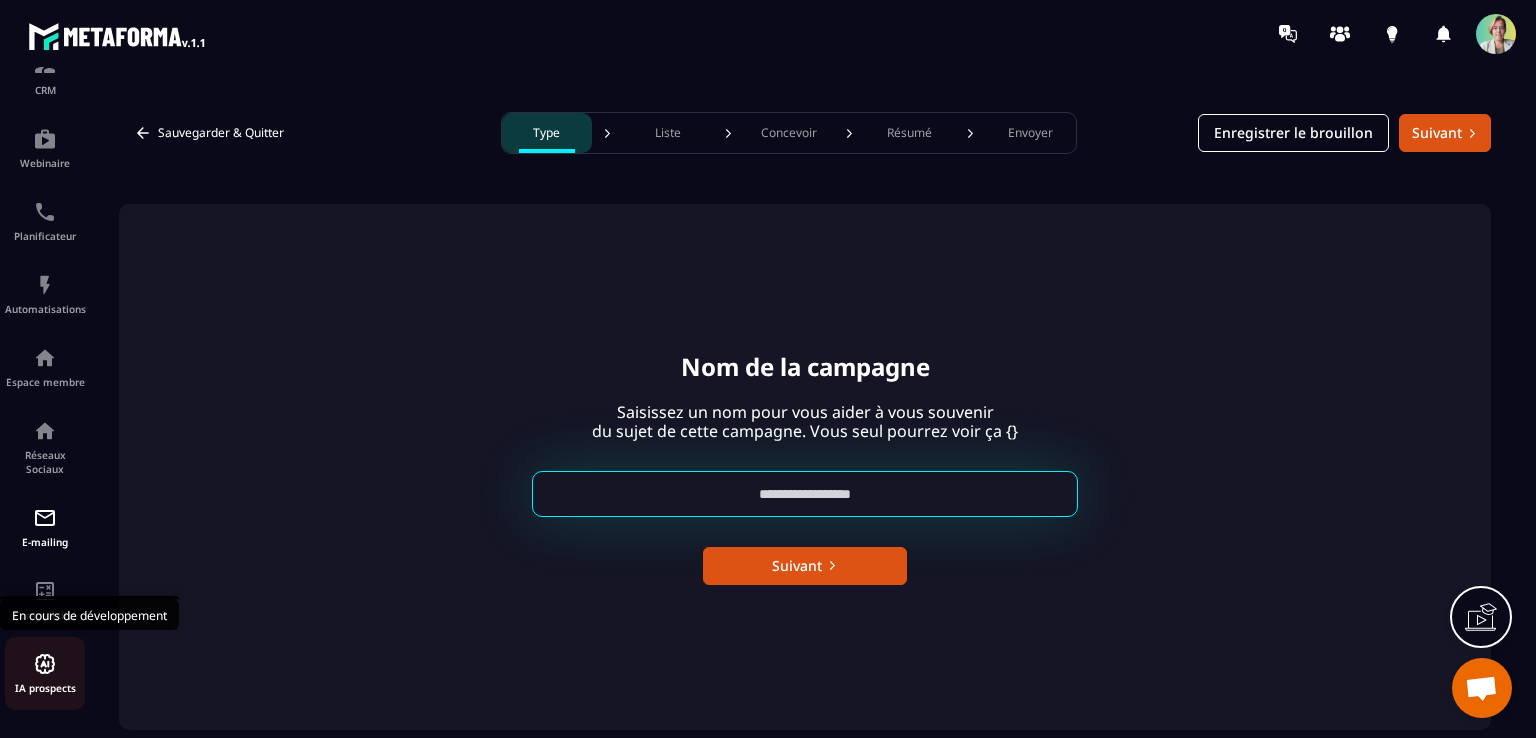 click on "IA prospects" at bounding box center (45, 673) 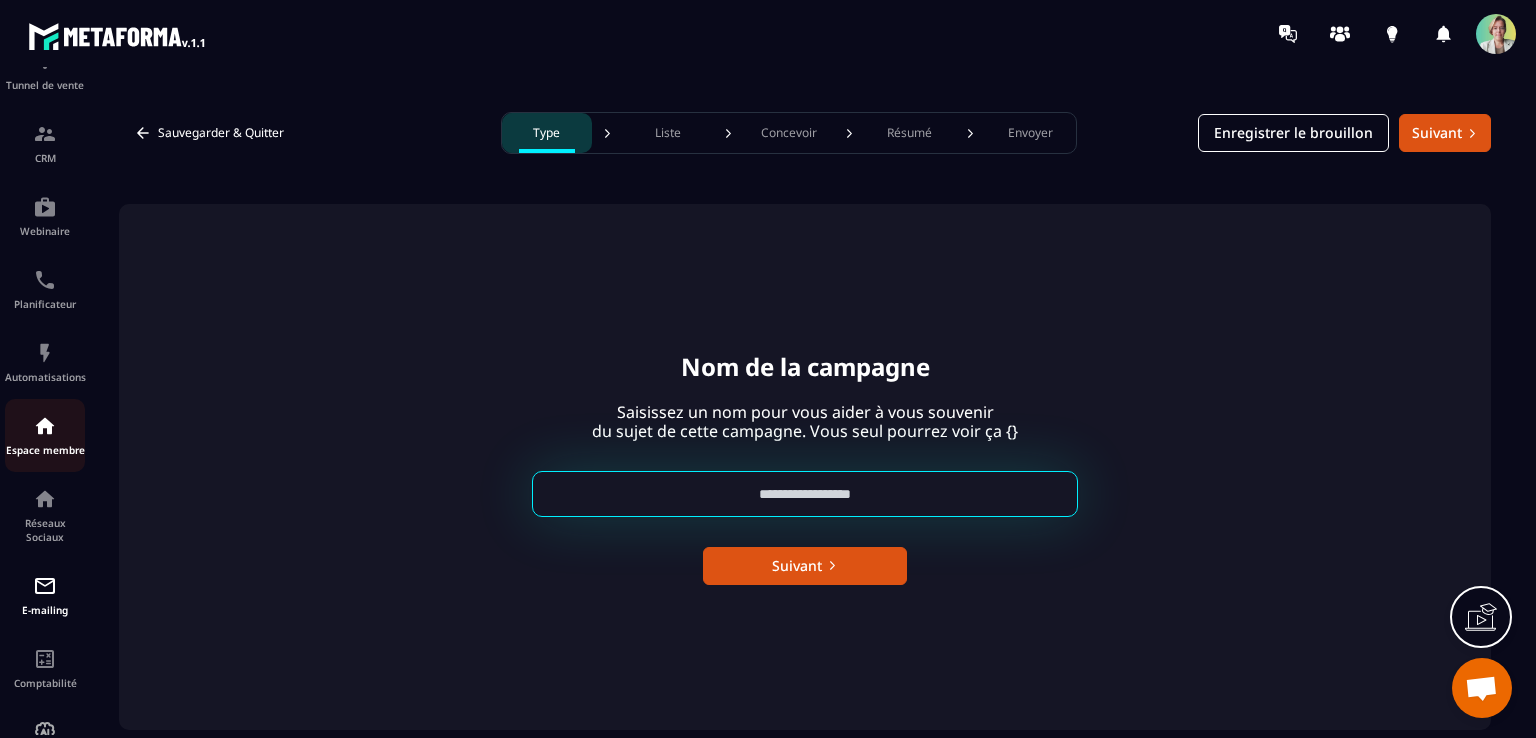 scroll, scrollTop: 0, scrollLeft: 0, axis: both 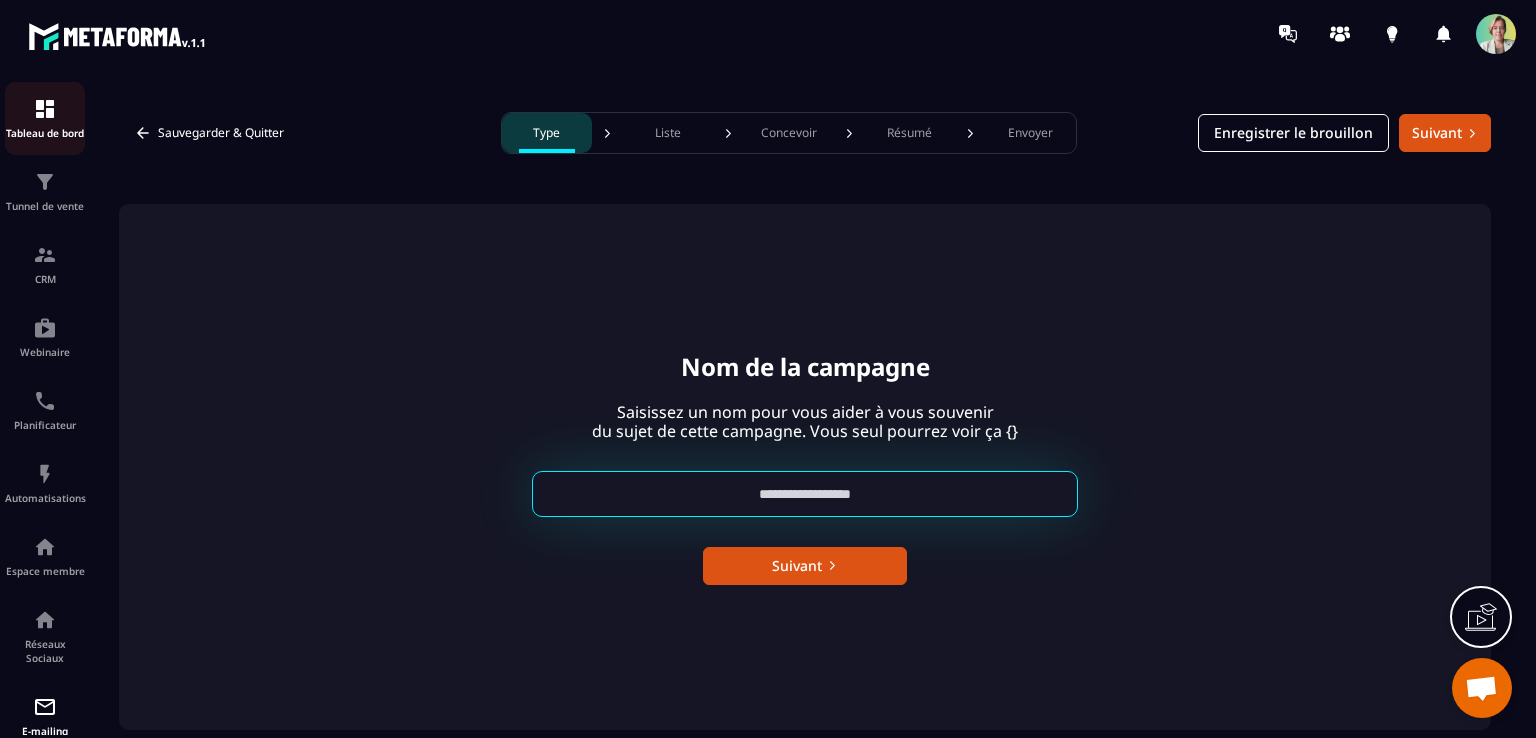 click on "Tableau de bord" at bounding box center (45, 133) 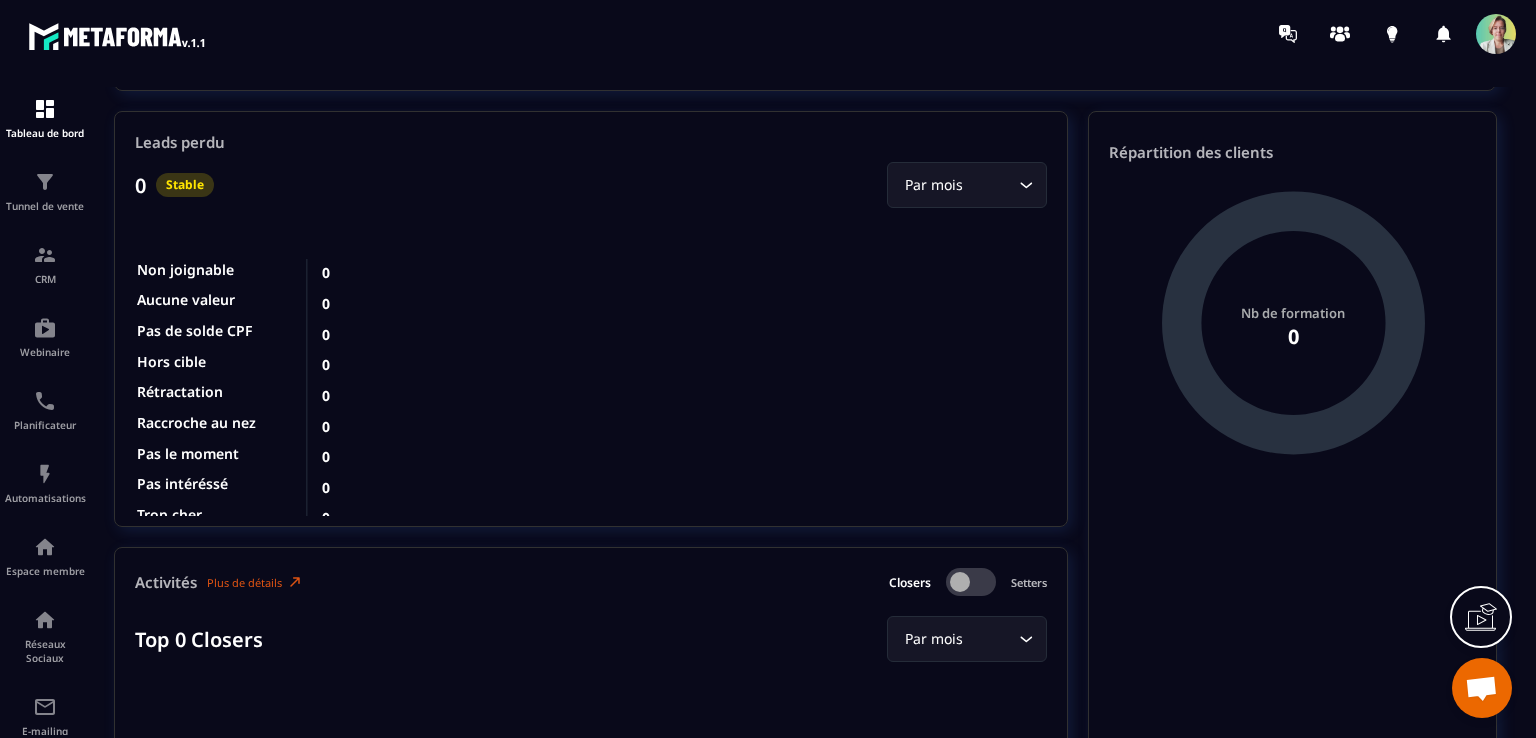 scroll, scrollTop: 2100, scrollLeft: 0, axis: vertical 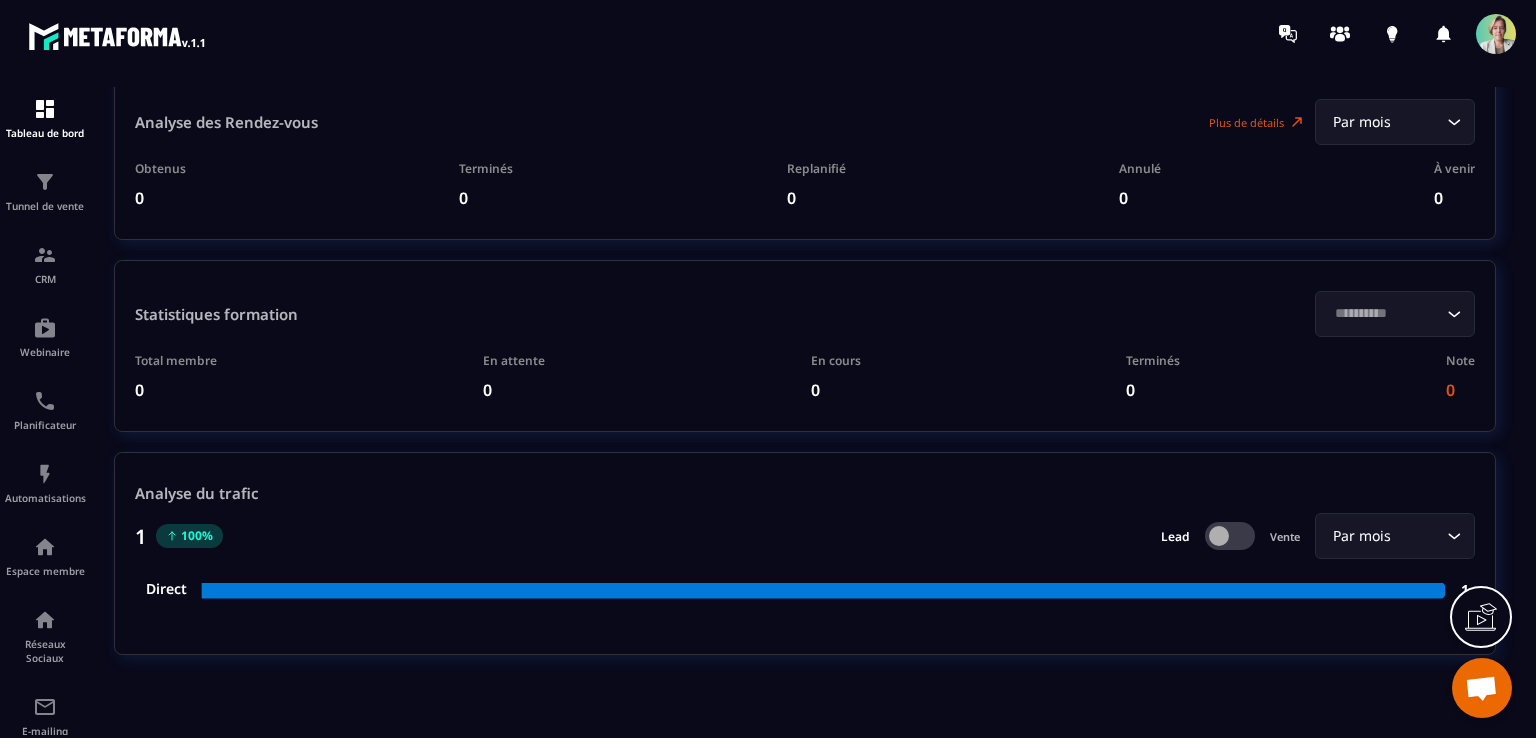 click 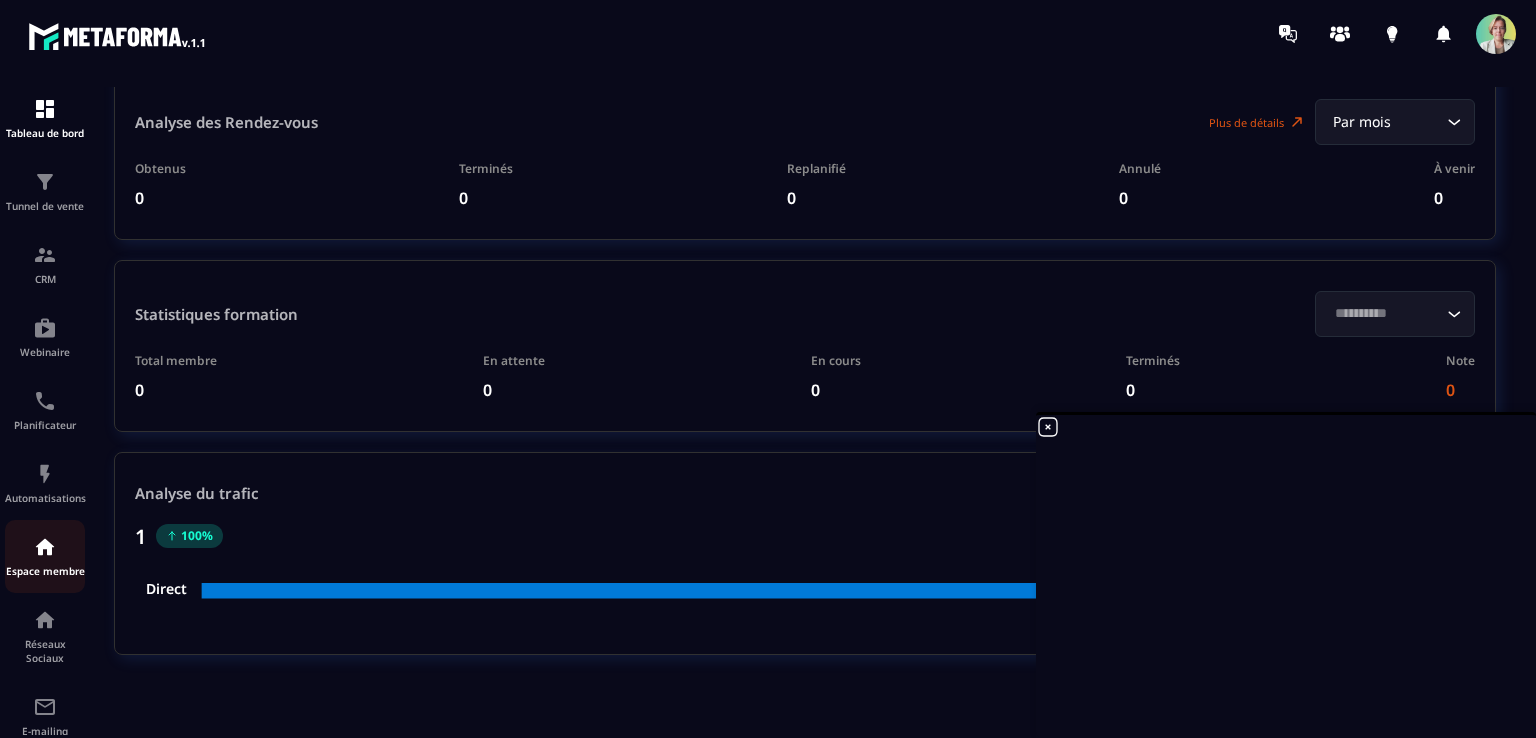 click at bounding box center (45, 547) 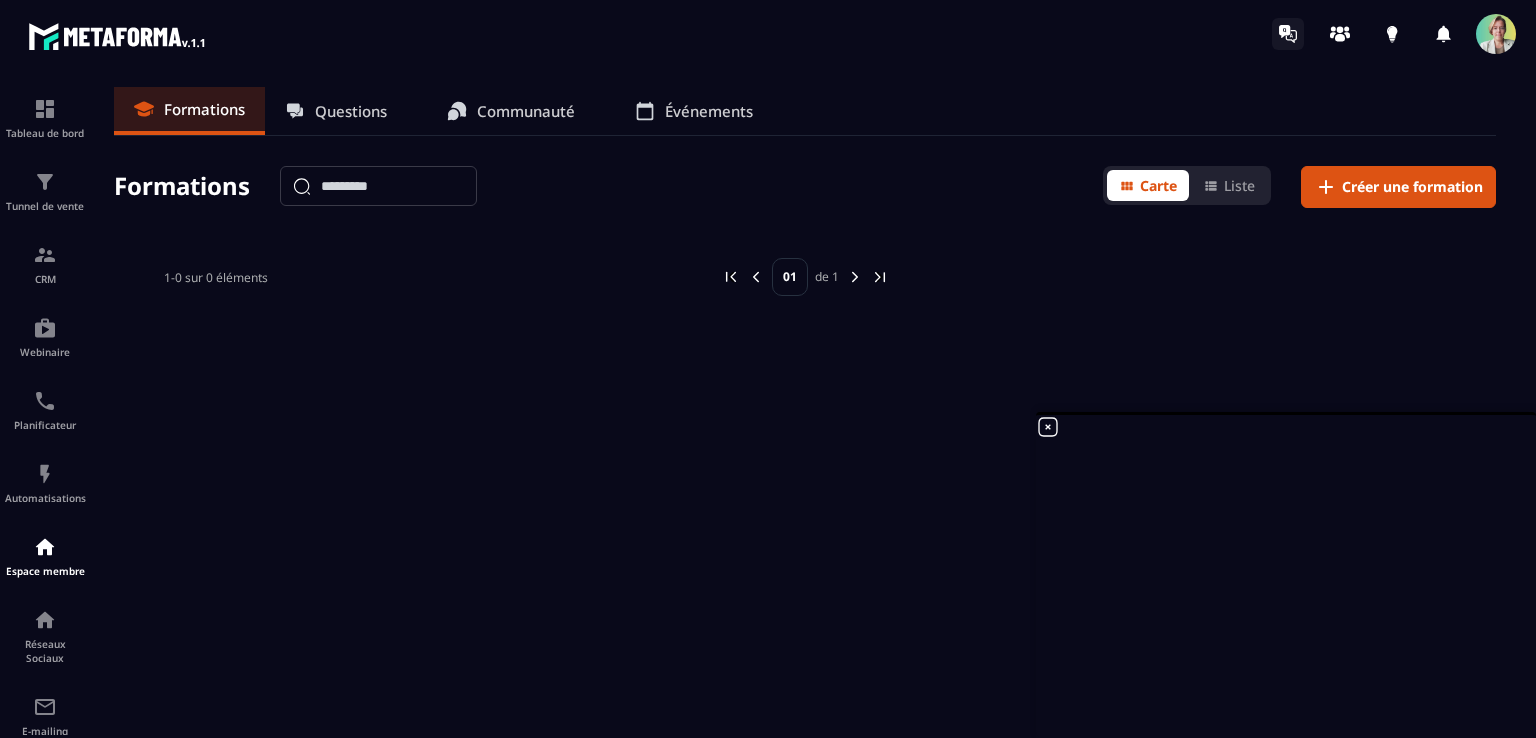 click 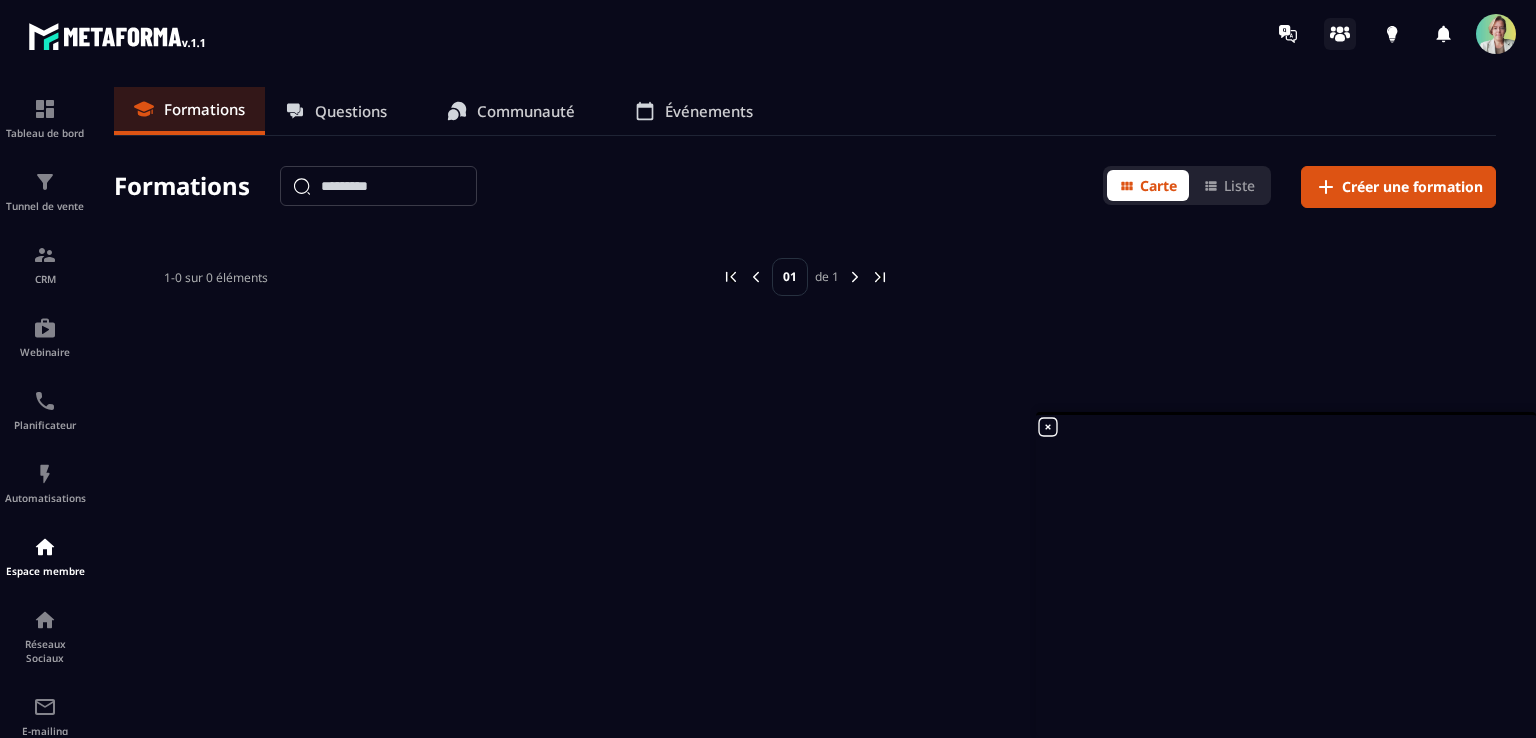 click 